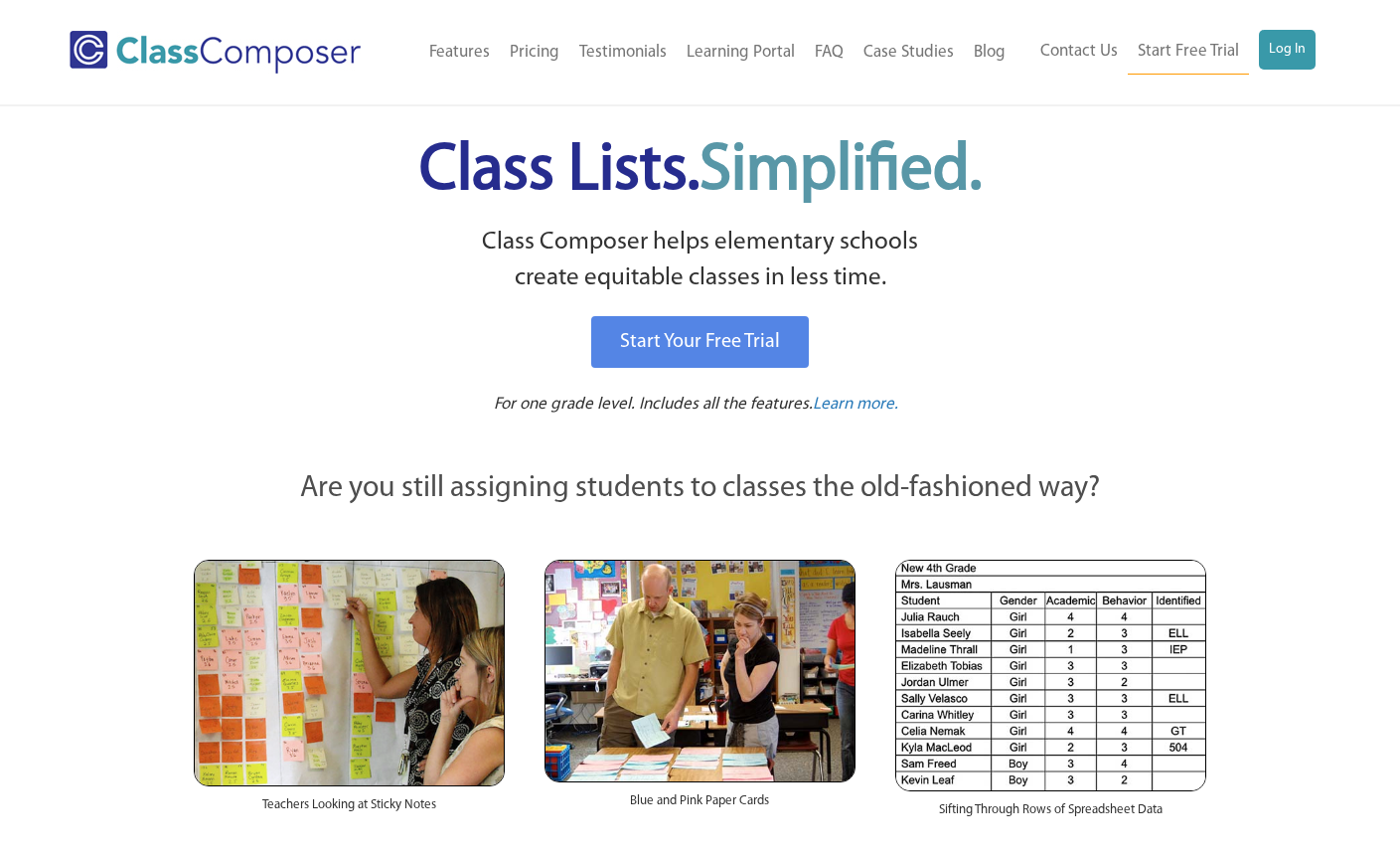 scroll, scrollTop: 0, scrollLeft: 0, axis: both 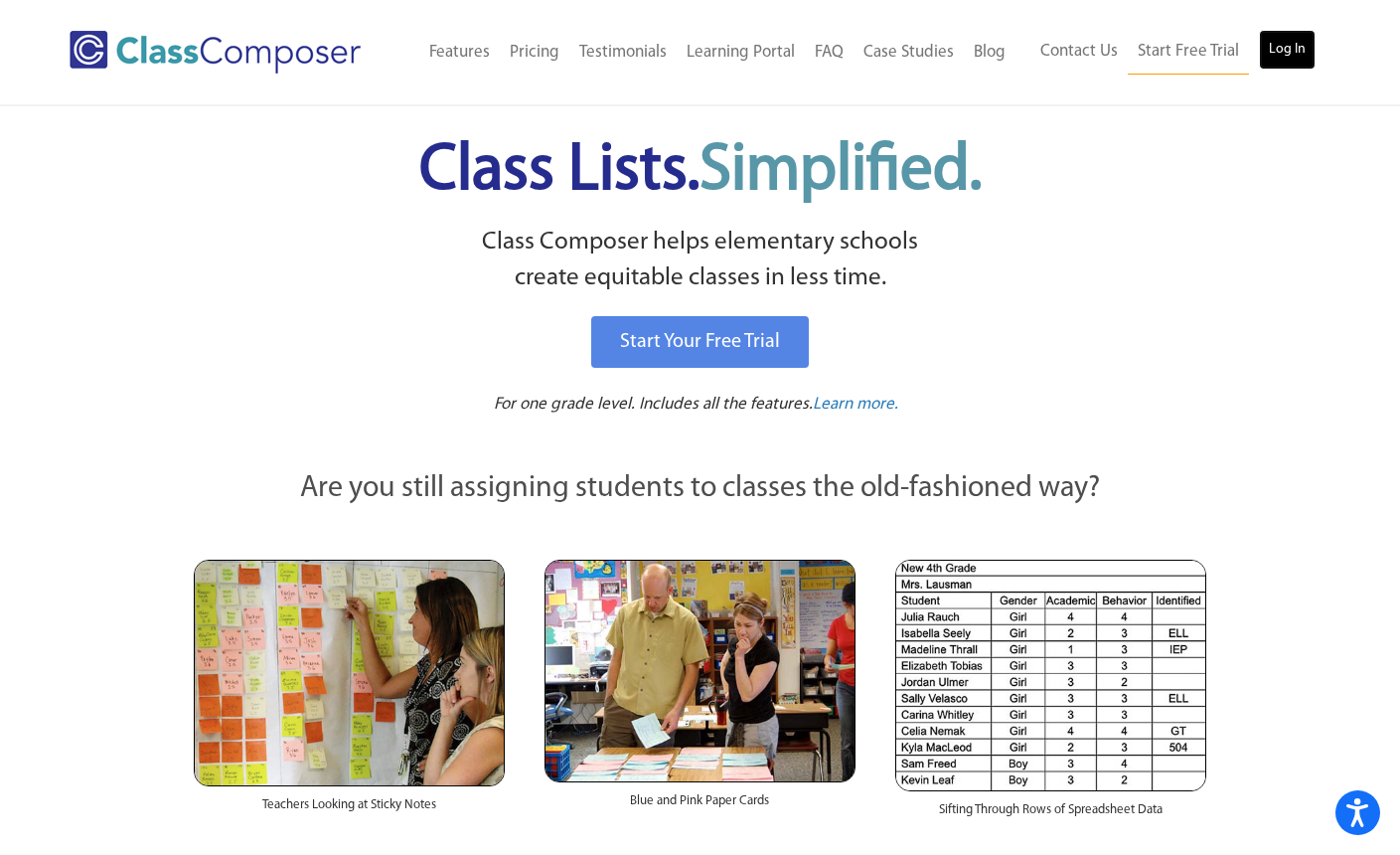 click on "Log In" at bounding box center (1287, 50) 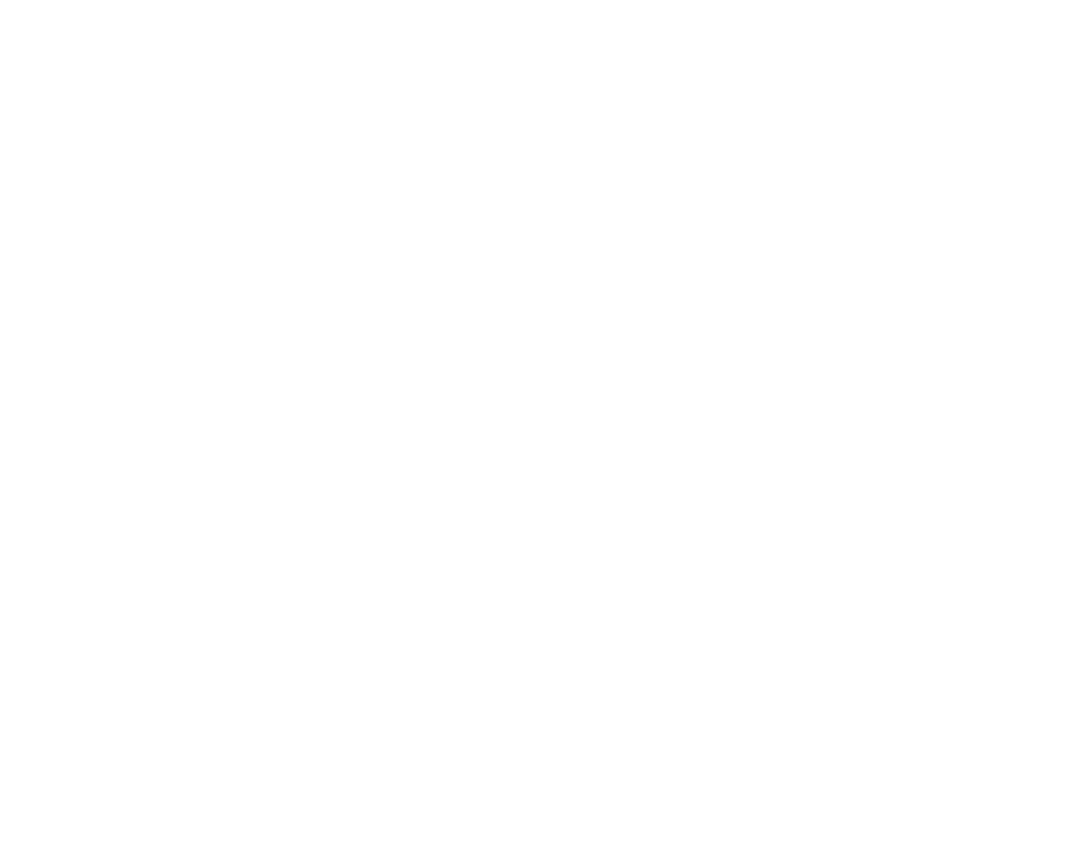 scroll, scrollTop: 0, scrollLeft: 0, axis: both 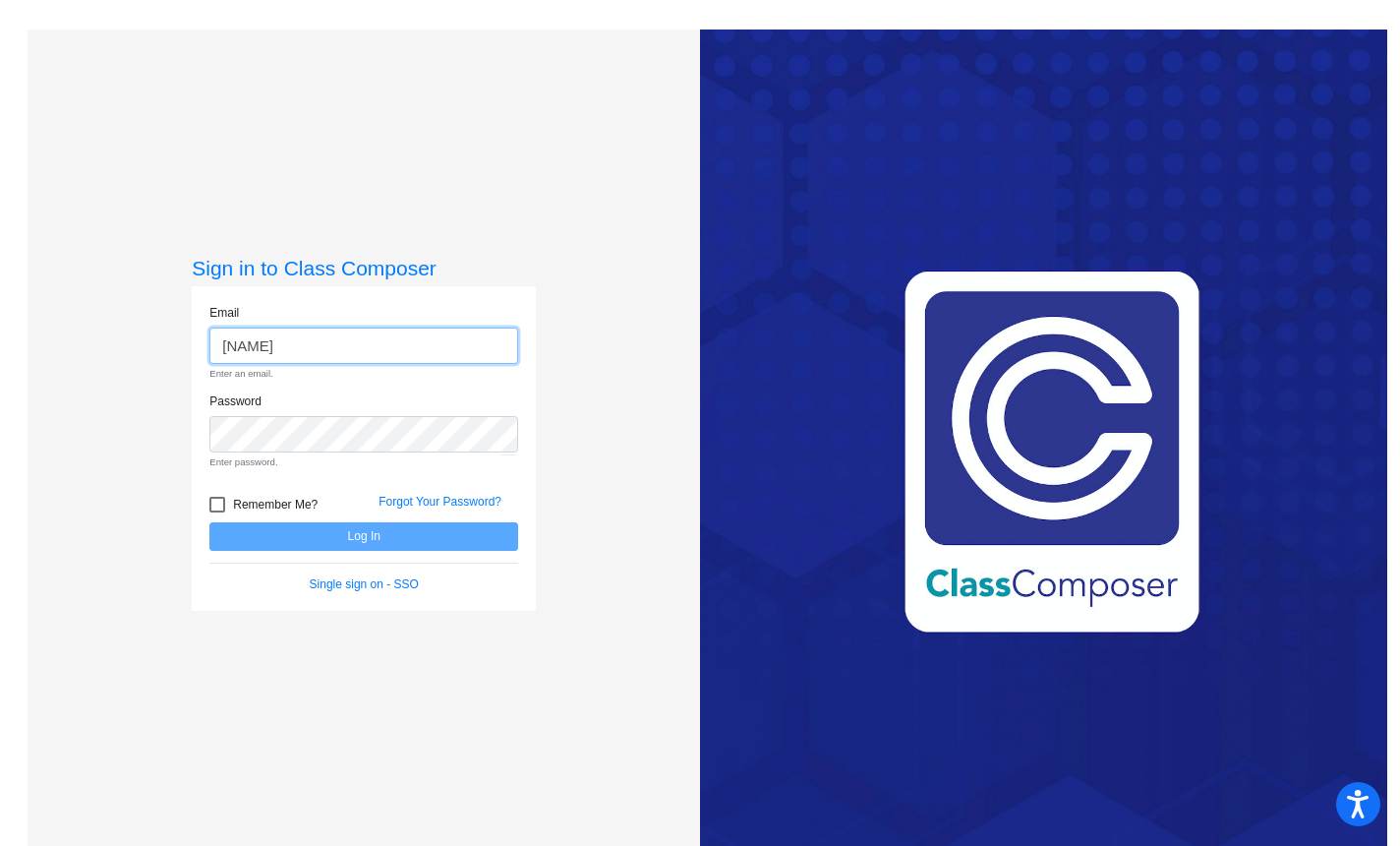 click on "[NAME]" 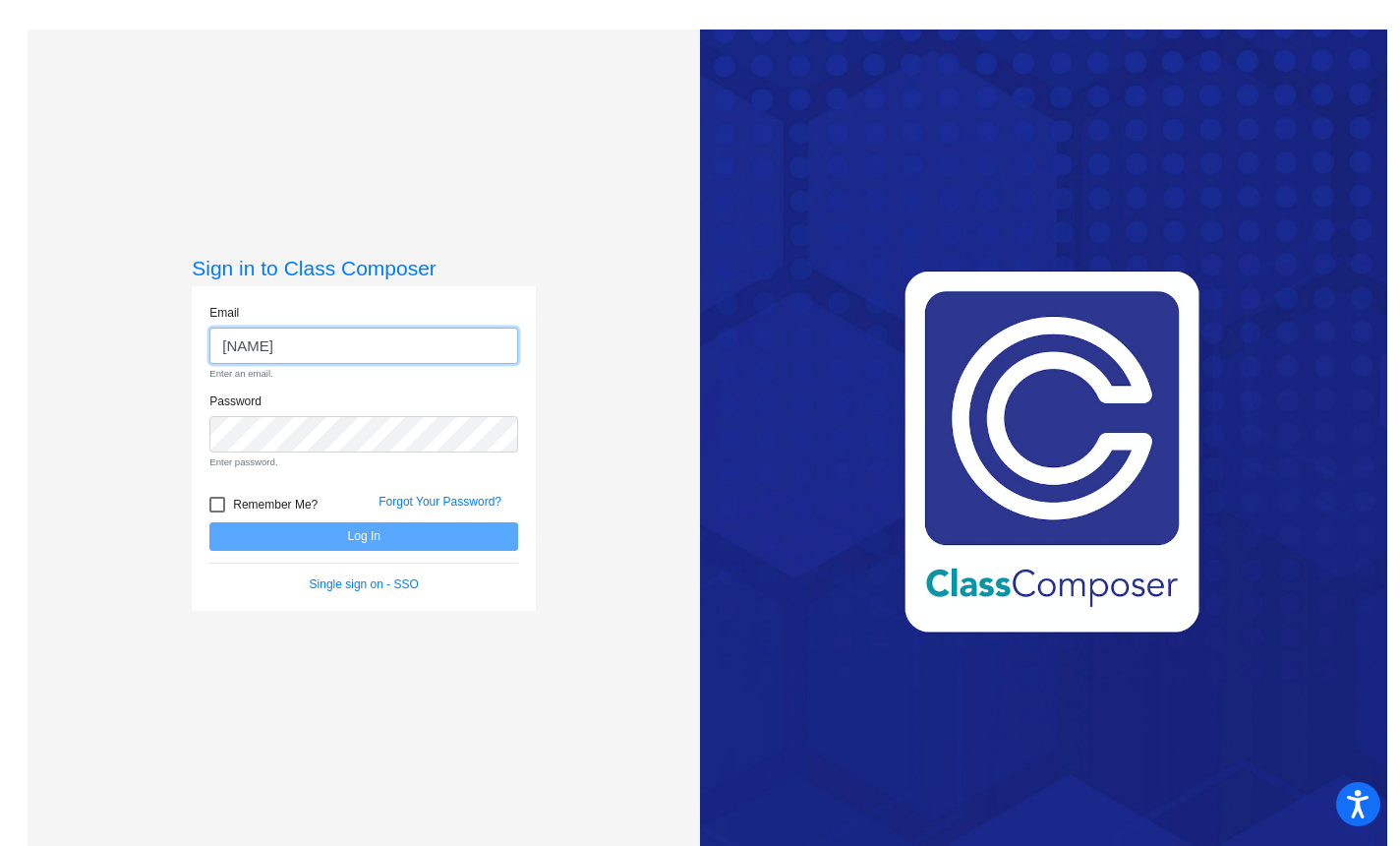 click on "[NAME]" 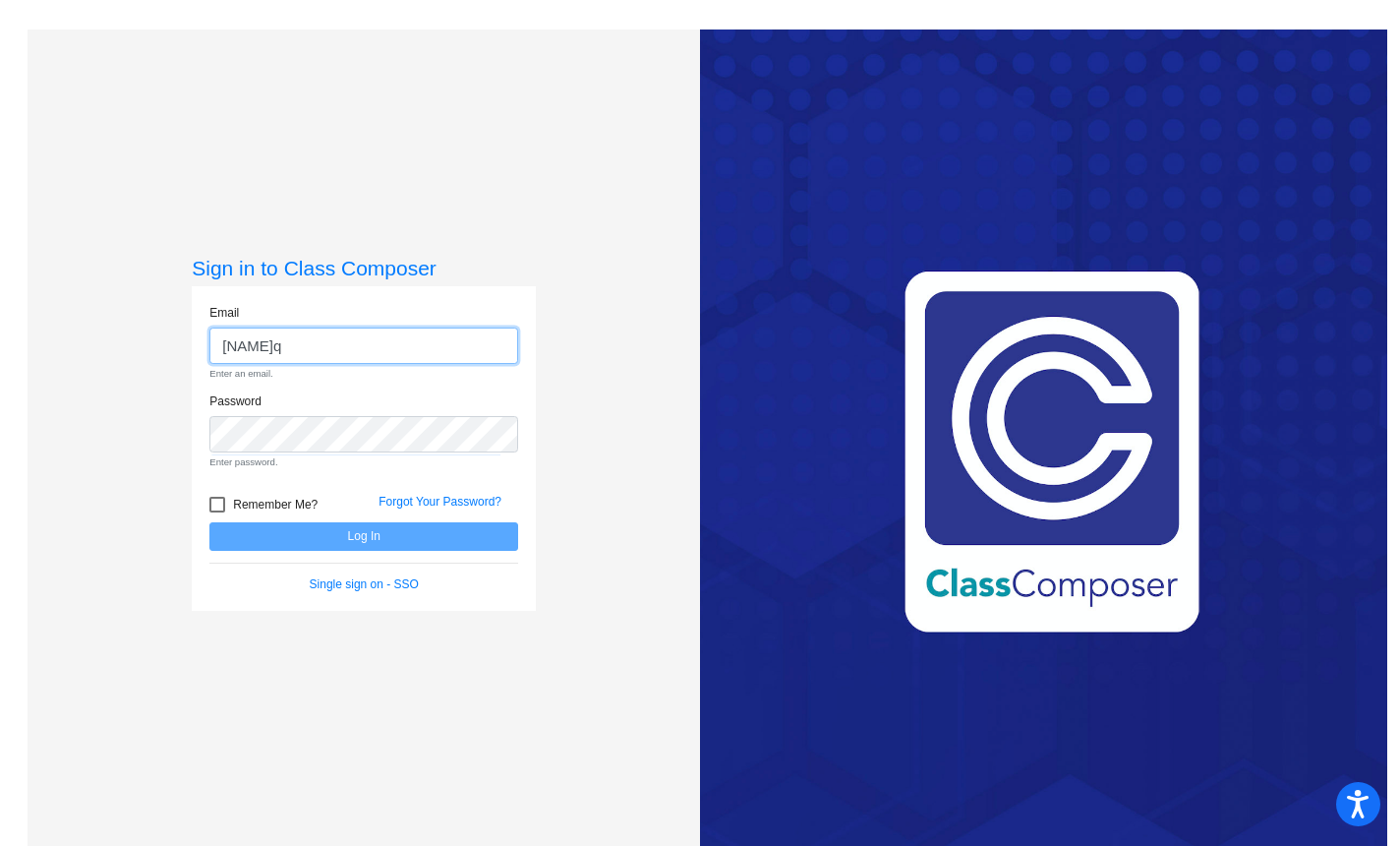 click on "[NAME]q" 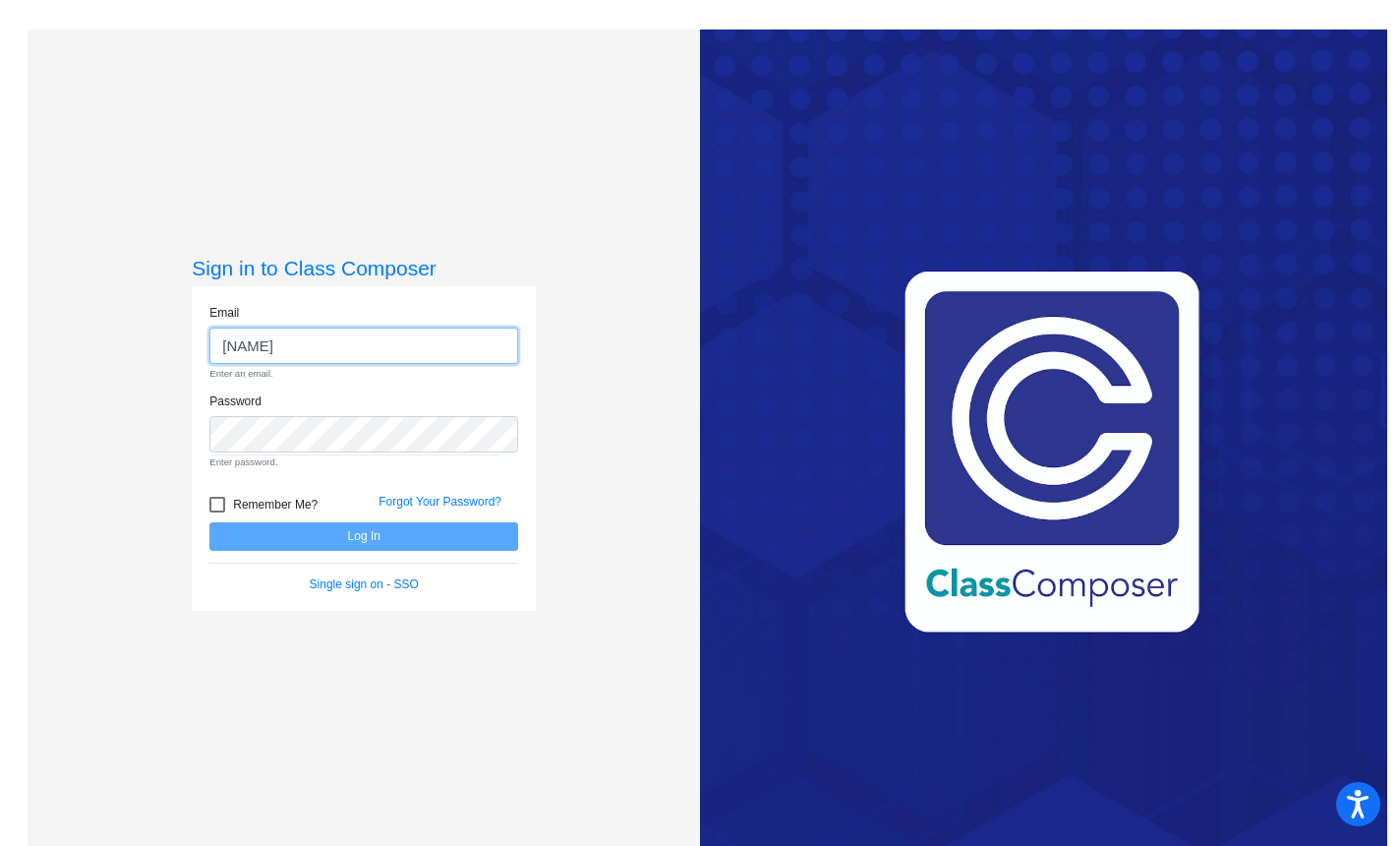 type on "[NAME]" 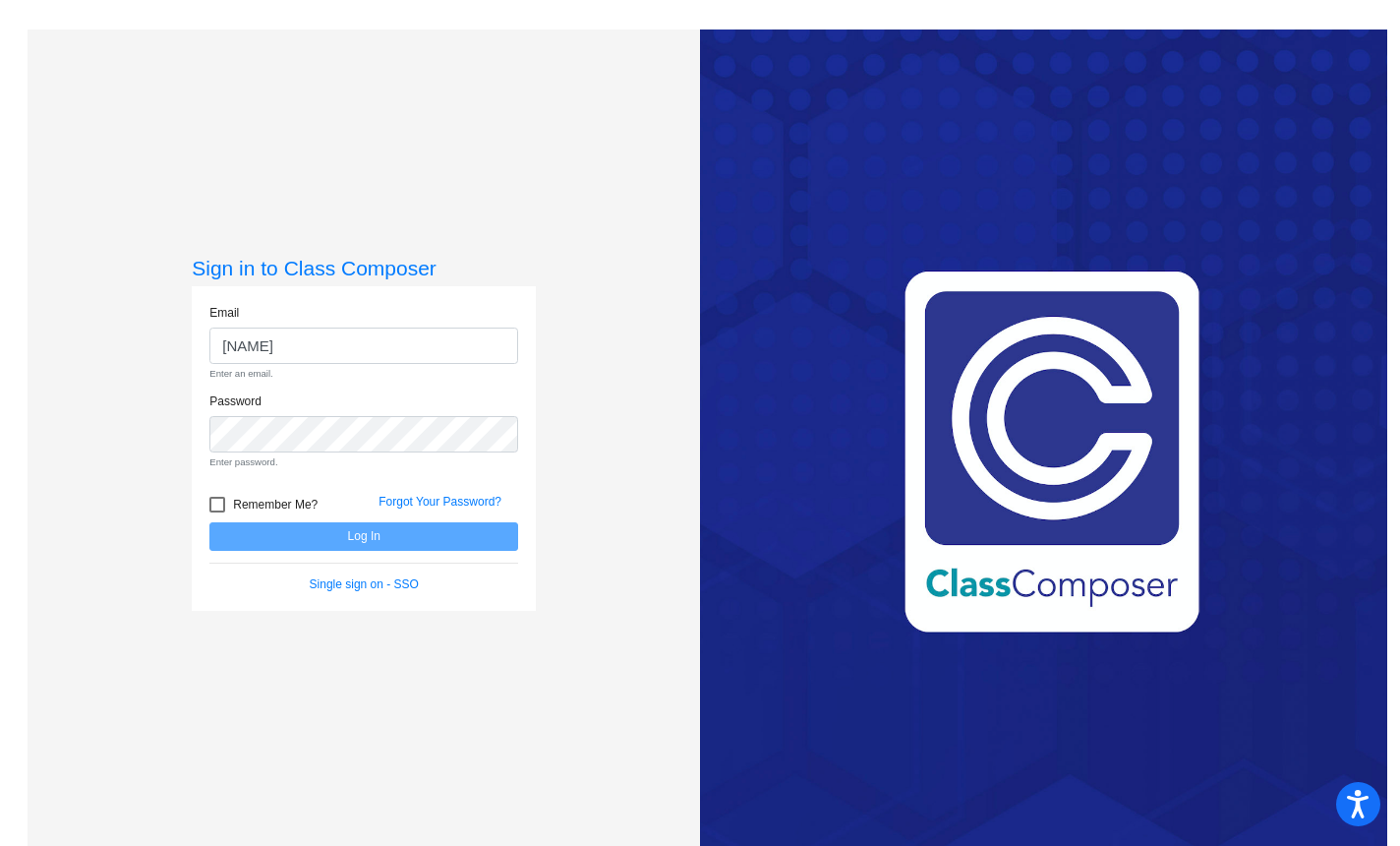 click on "Remember Me?" 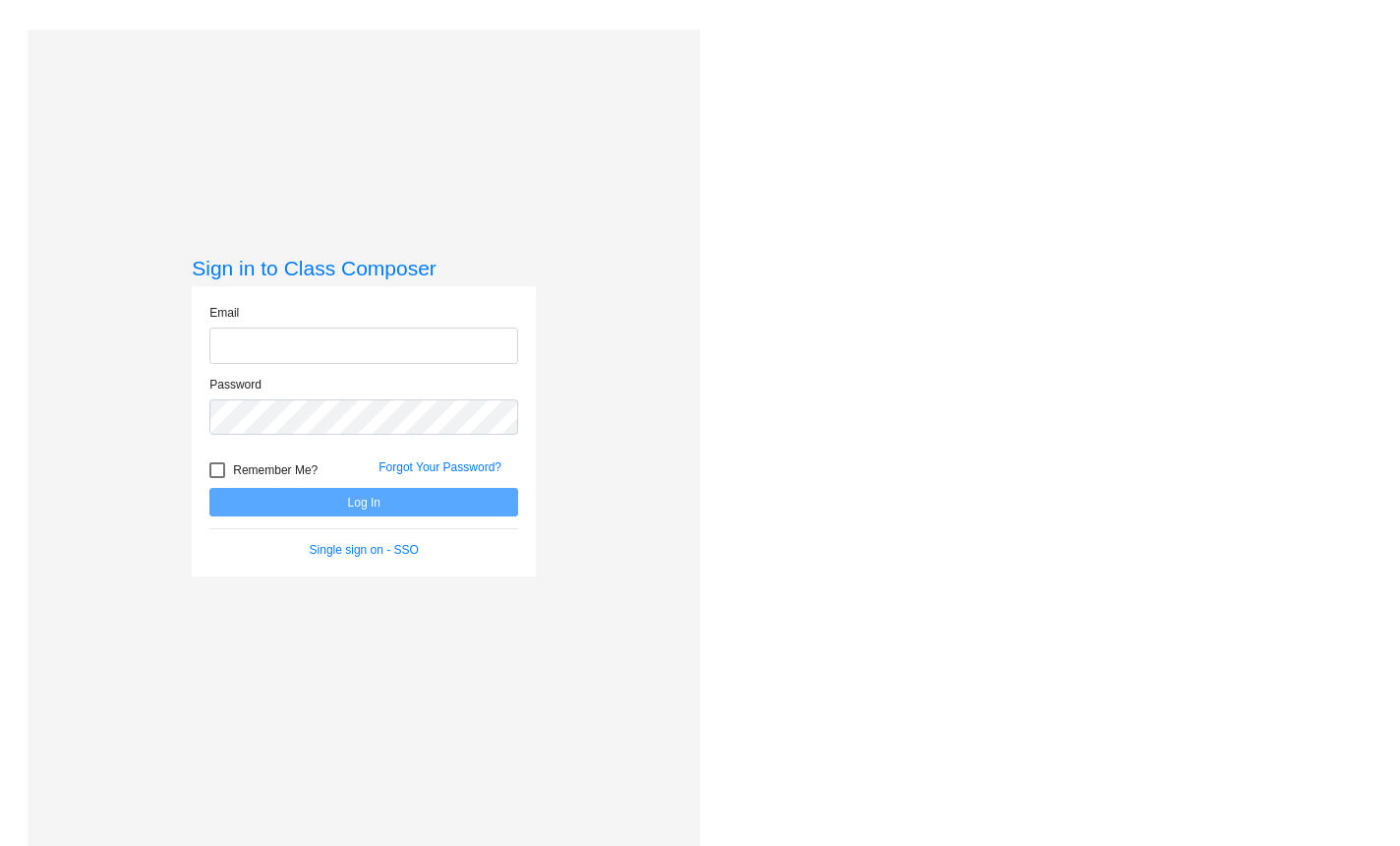 scroll, scrollTop: 0, scrollLeft: 0, axis: both 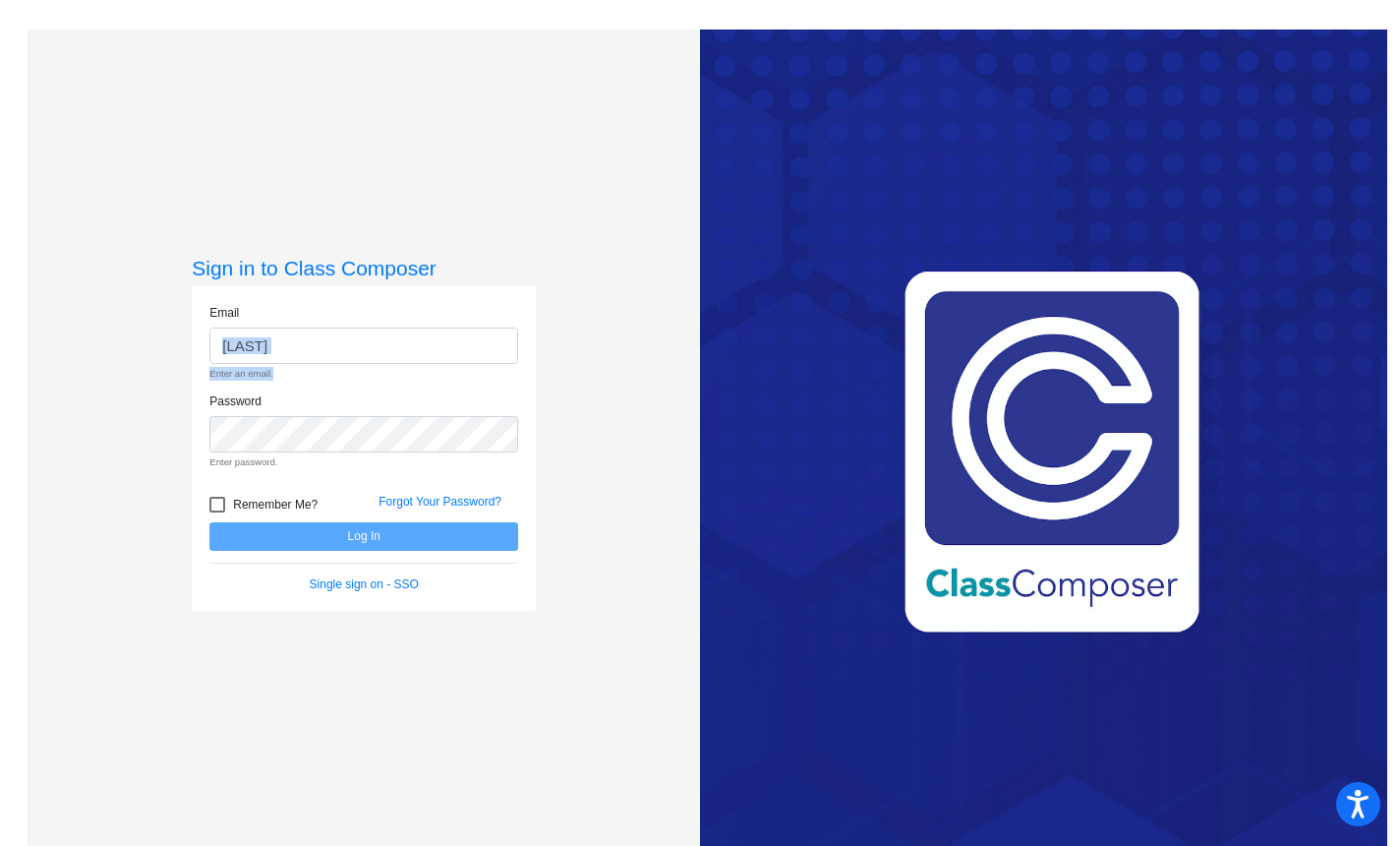 drag, startPoint x: 372, startPoint y: 366, endPoint x: 363, endPoint y: 356, distance: 13.453624 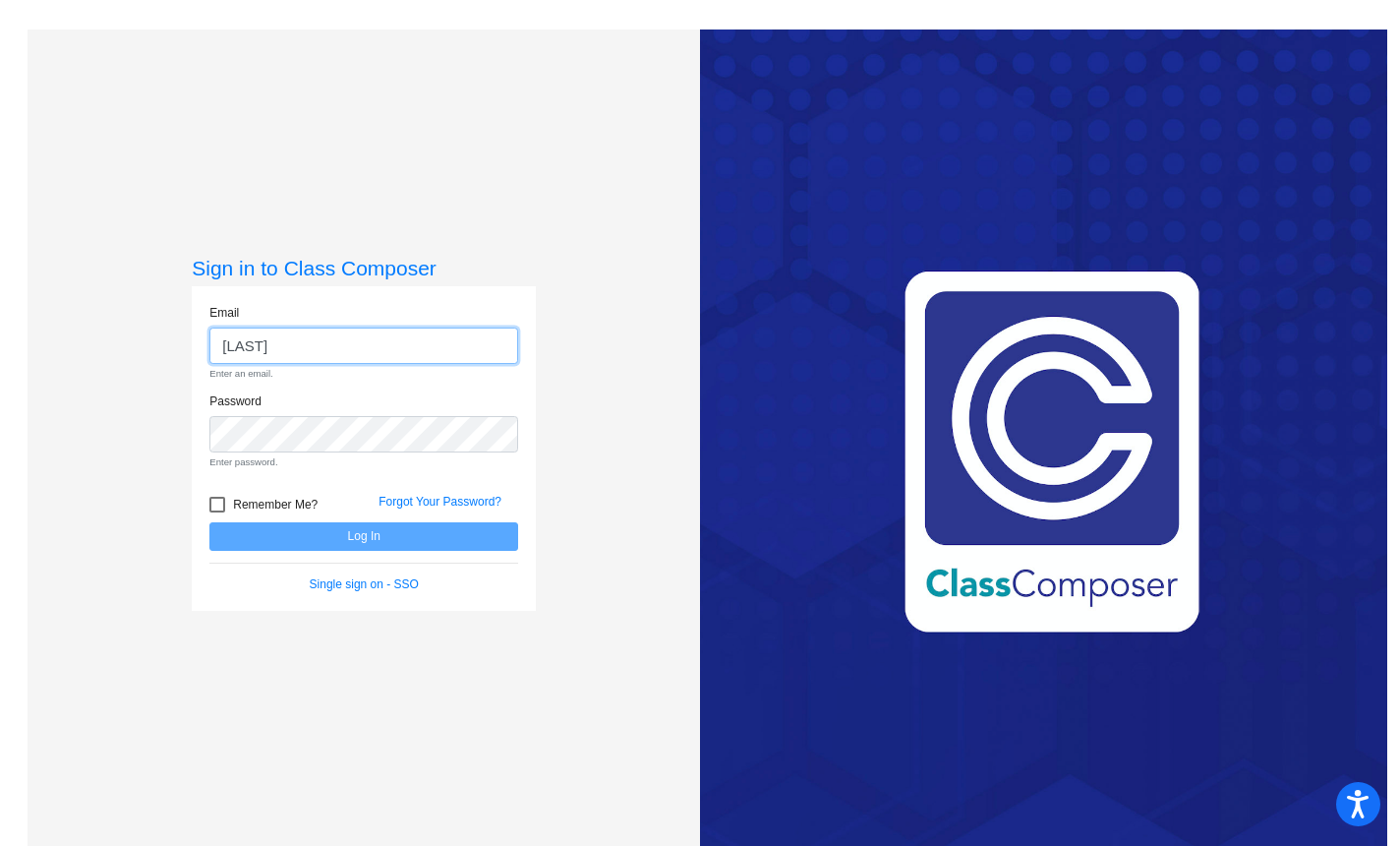 click on "[LAST]" 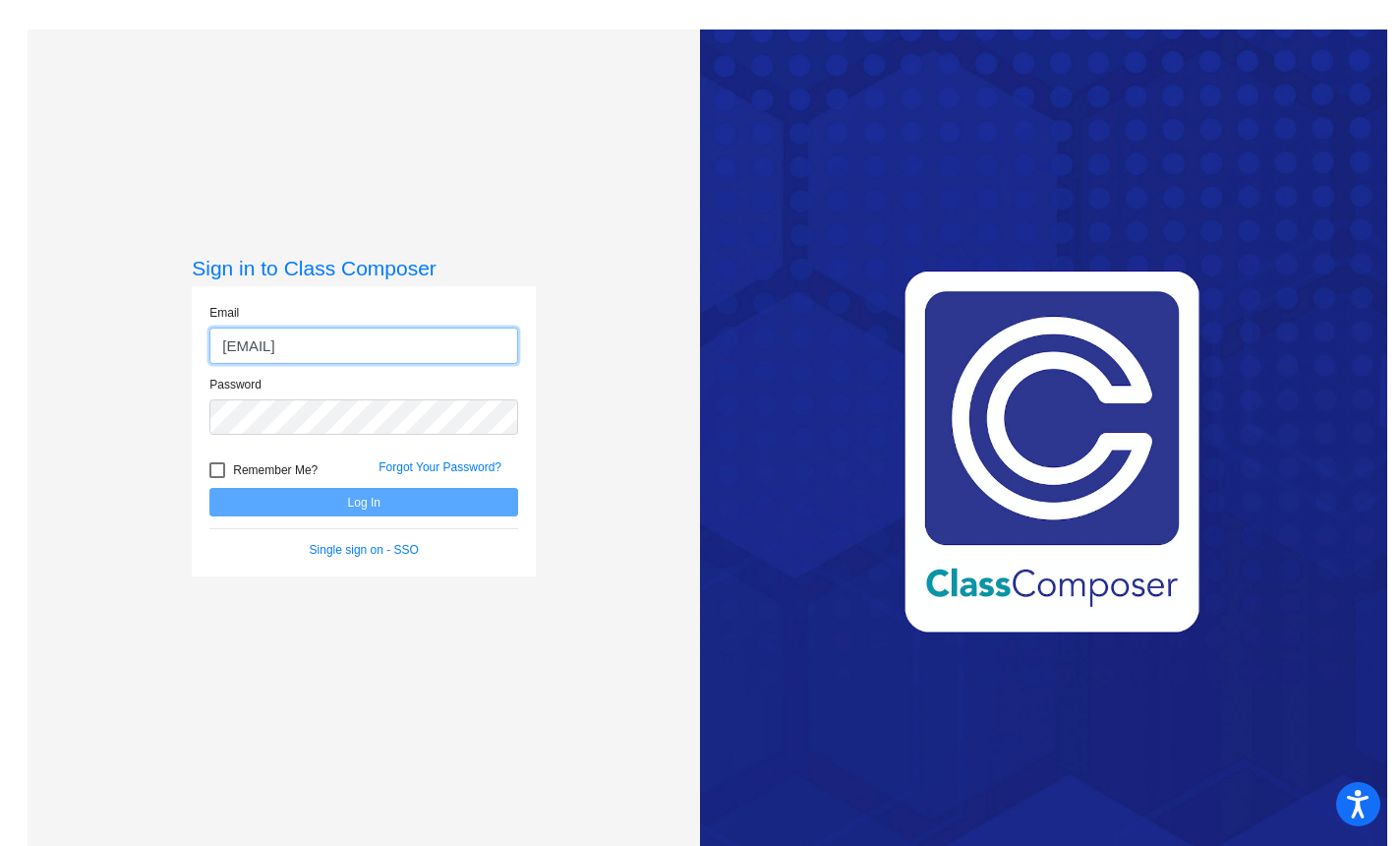 type on "omorales@stanunion.k12.ca.us" 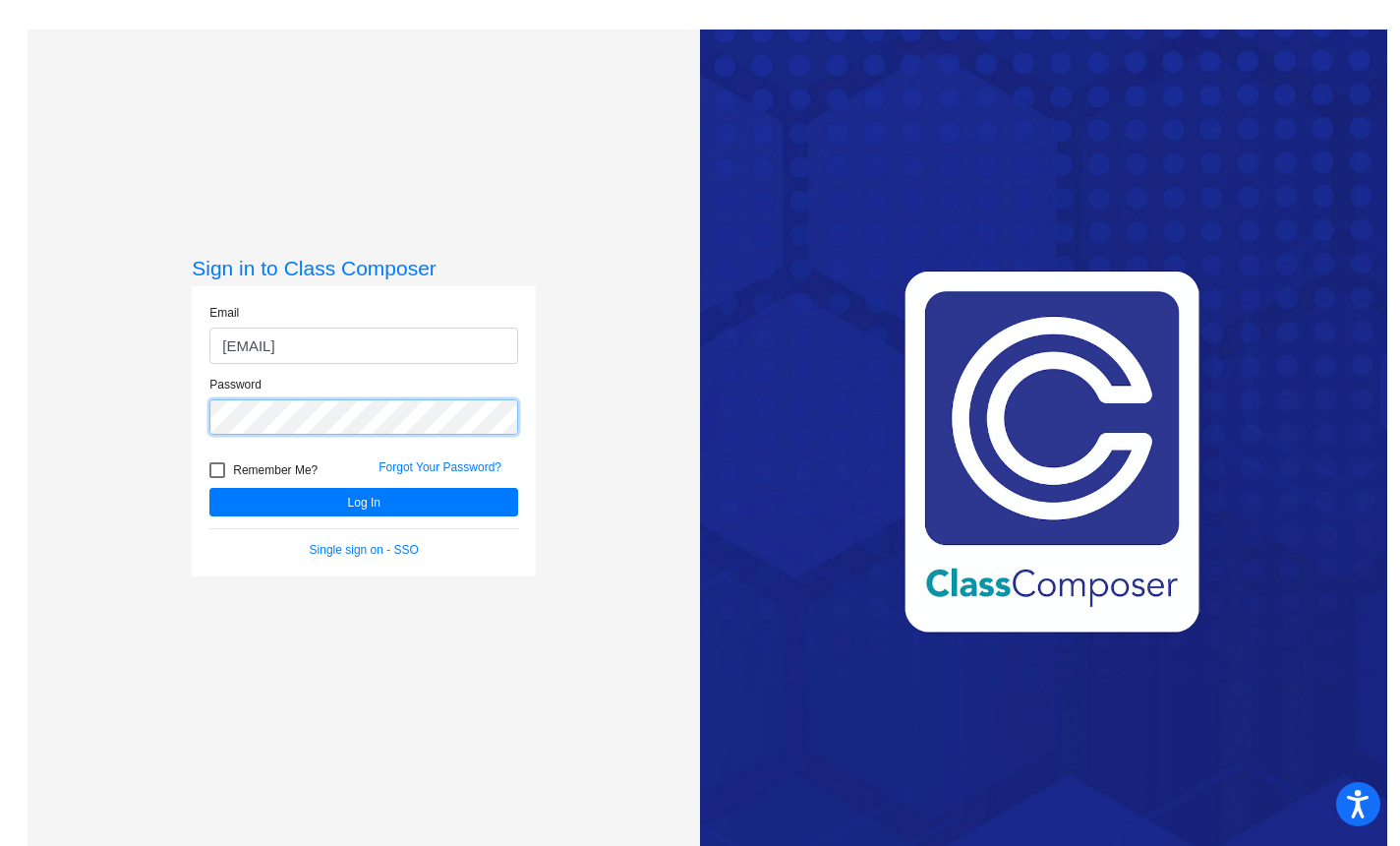 click on "Log In" 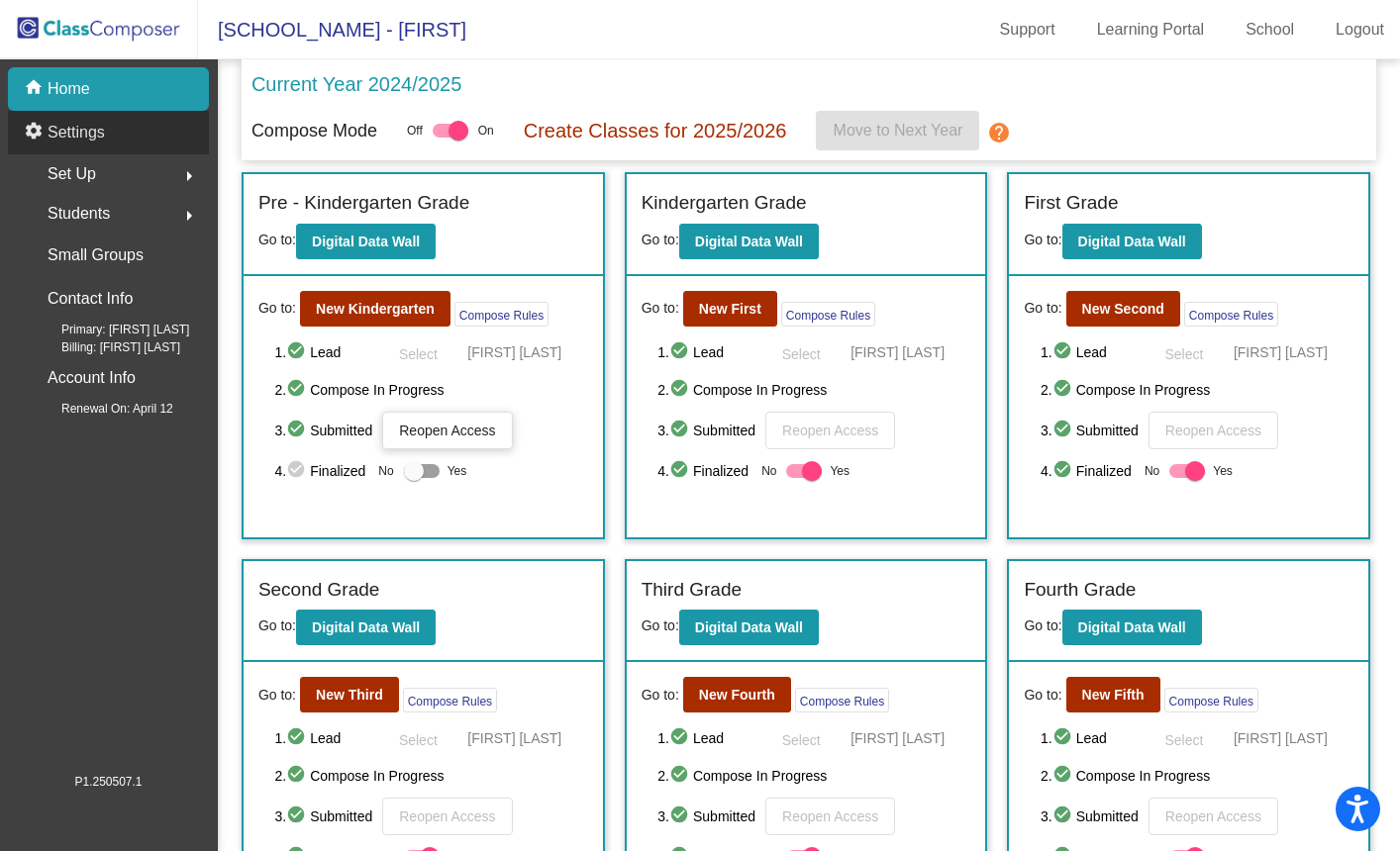 click on "settings Settings" 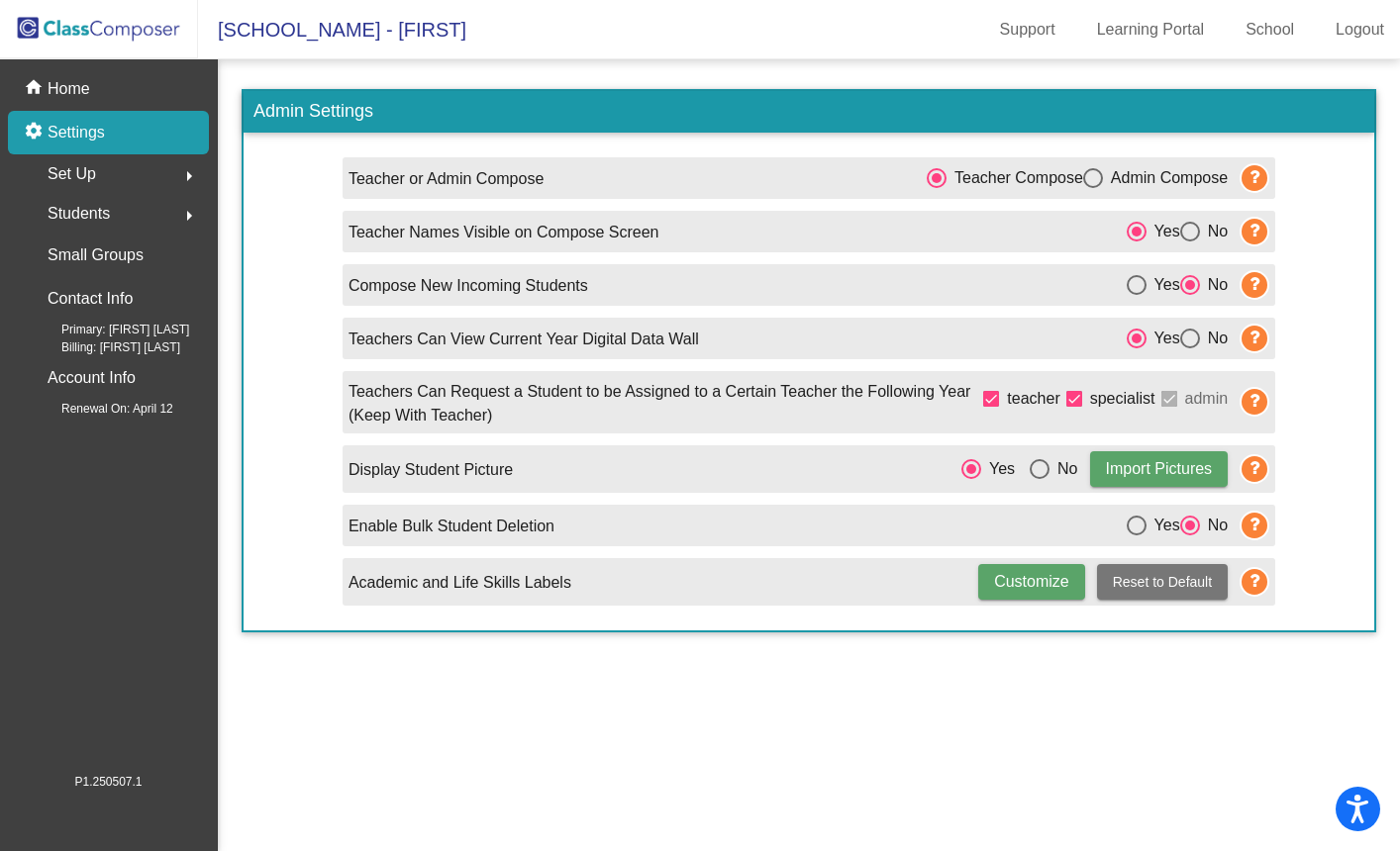click on "Set Up  arrow_right" 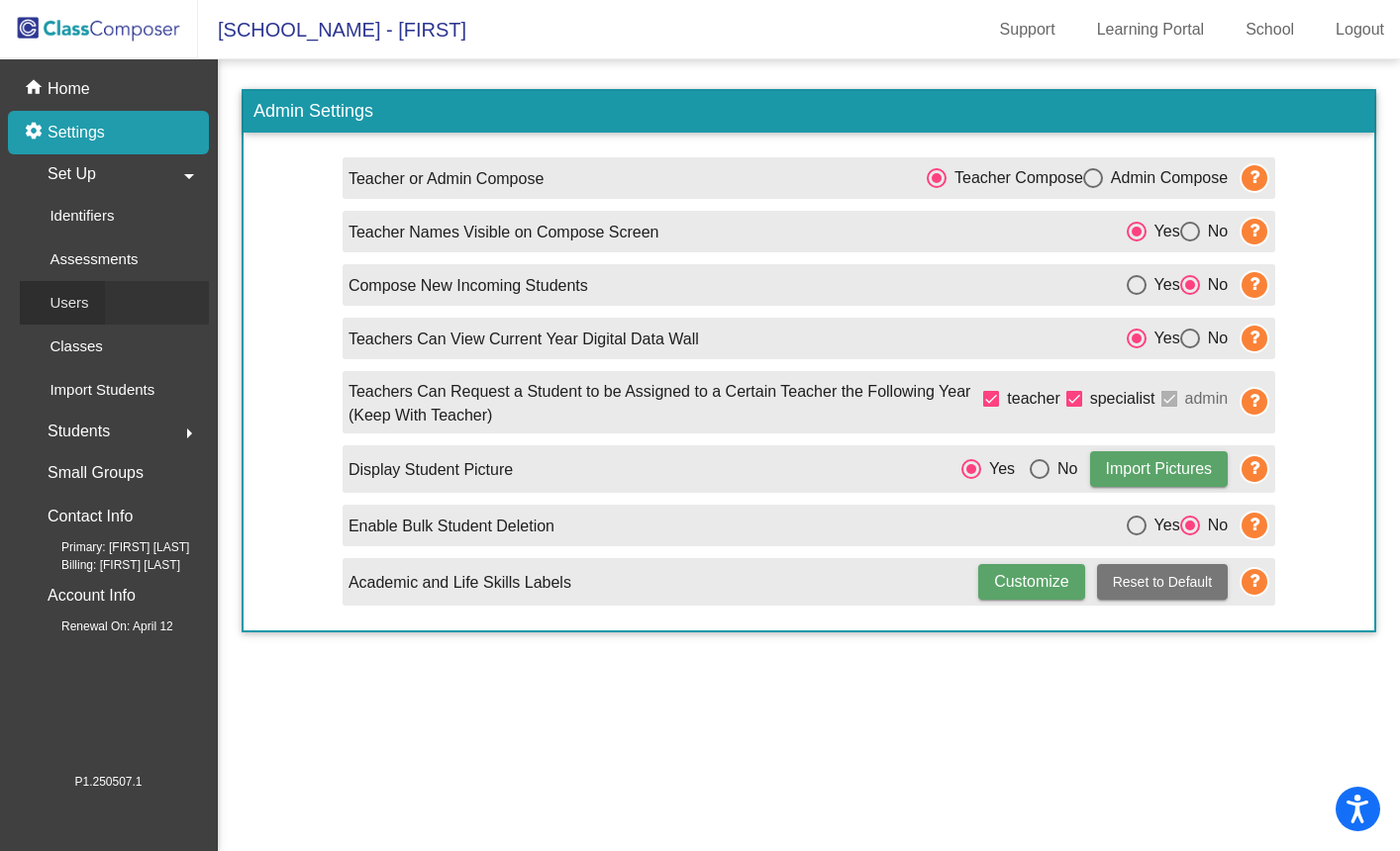 click on "Users" 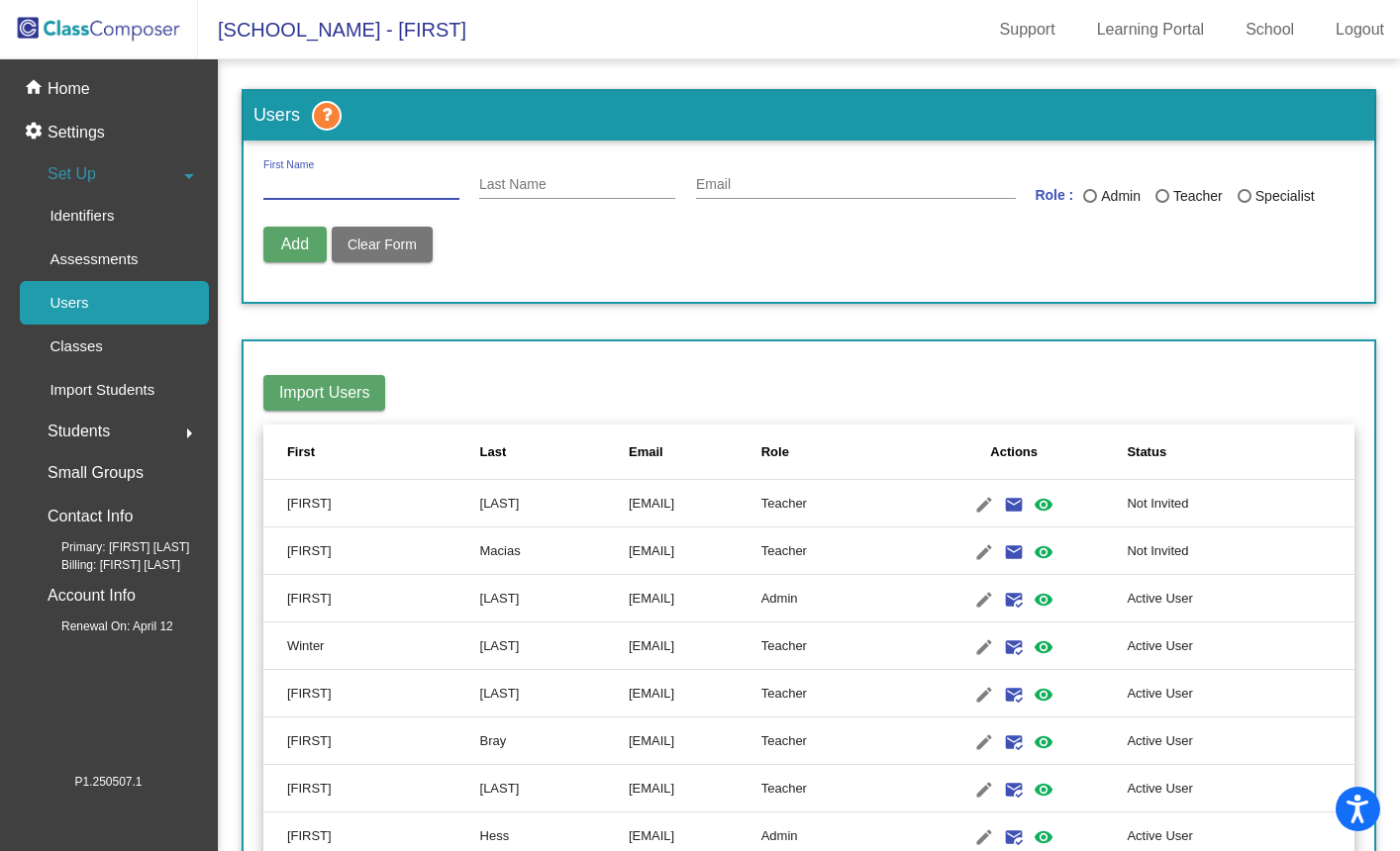 click on "First Name" at bounding box center (361, 185) 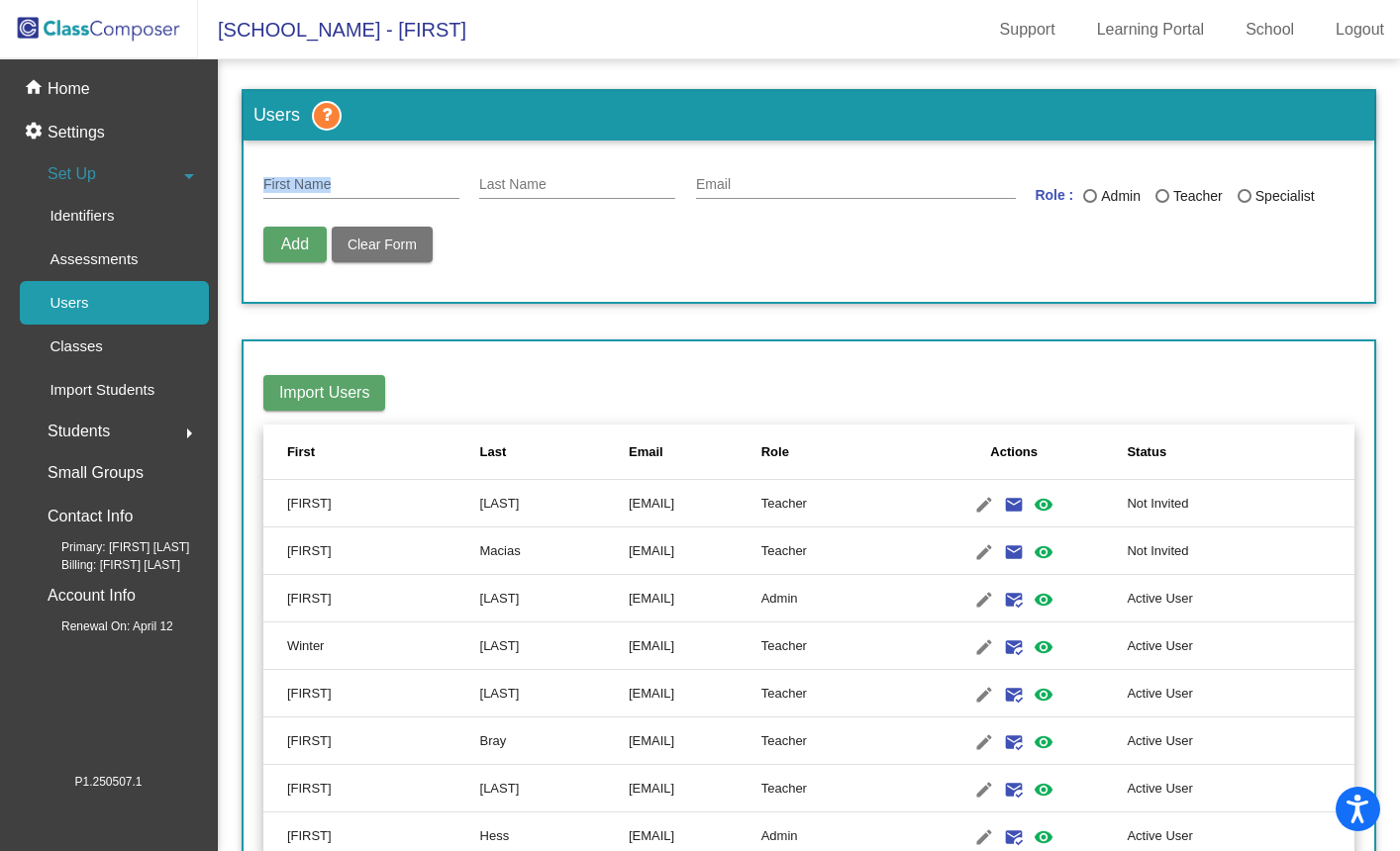 drag, startPoint x: 543, startPoint y: 173, endPoint x: 430, endPoint y: 173, distance: 113 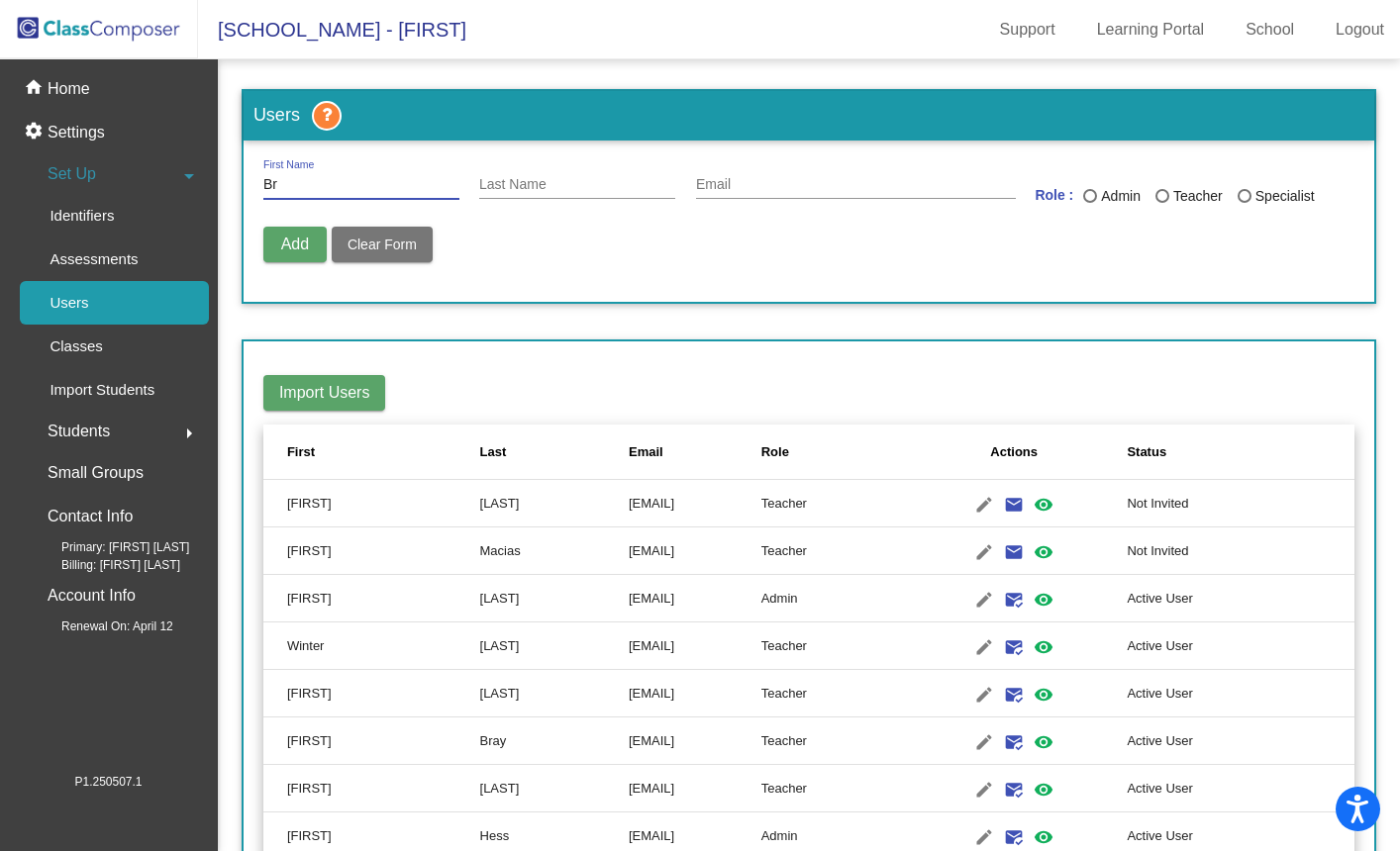 type on "B" 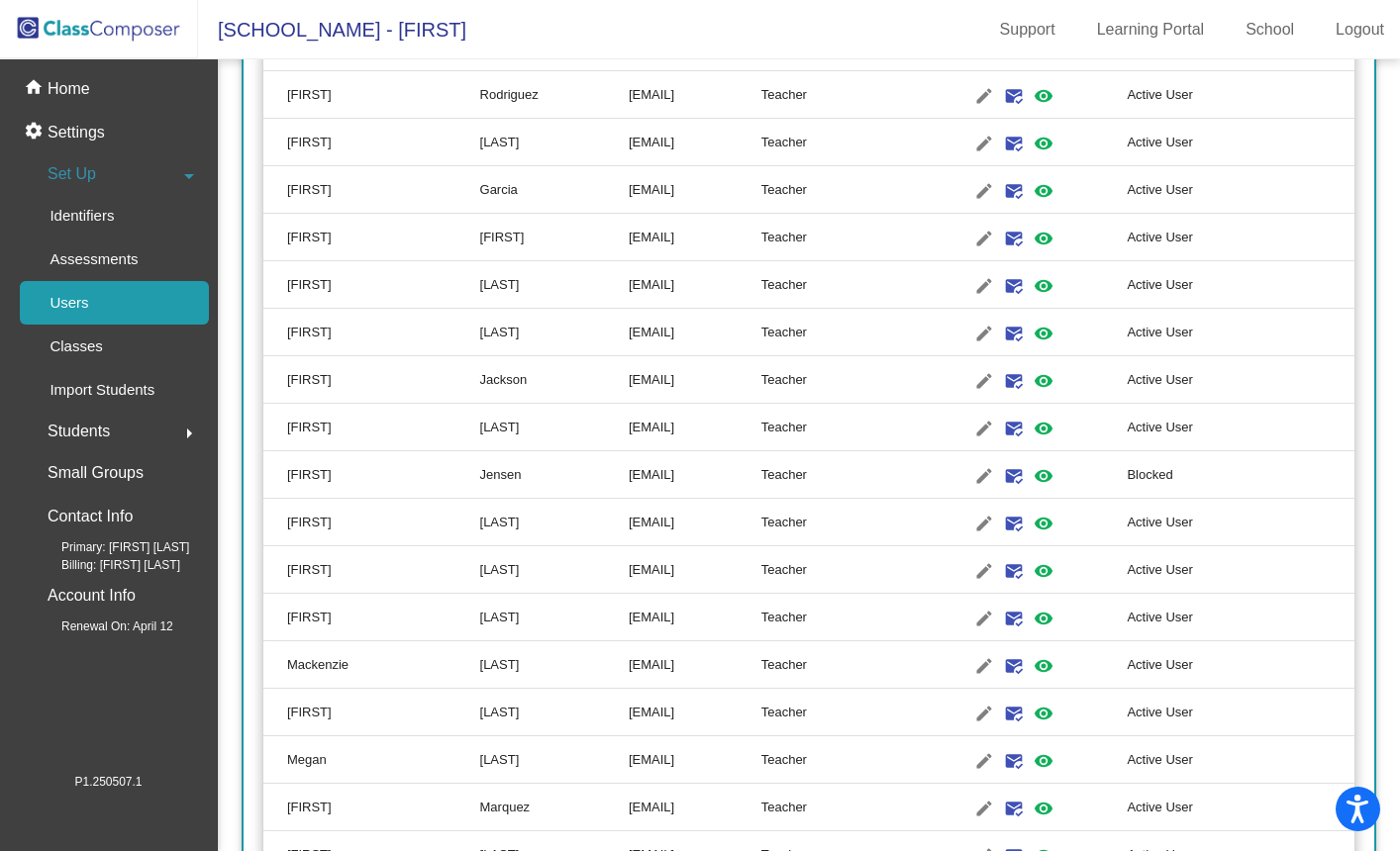 scroll, scrollTop: 1261, scrollLeft: 0, axis: vertical 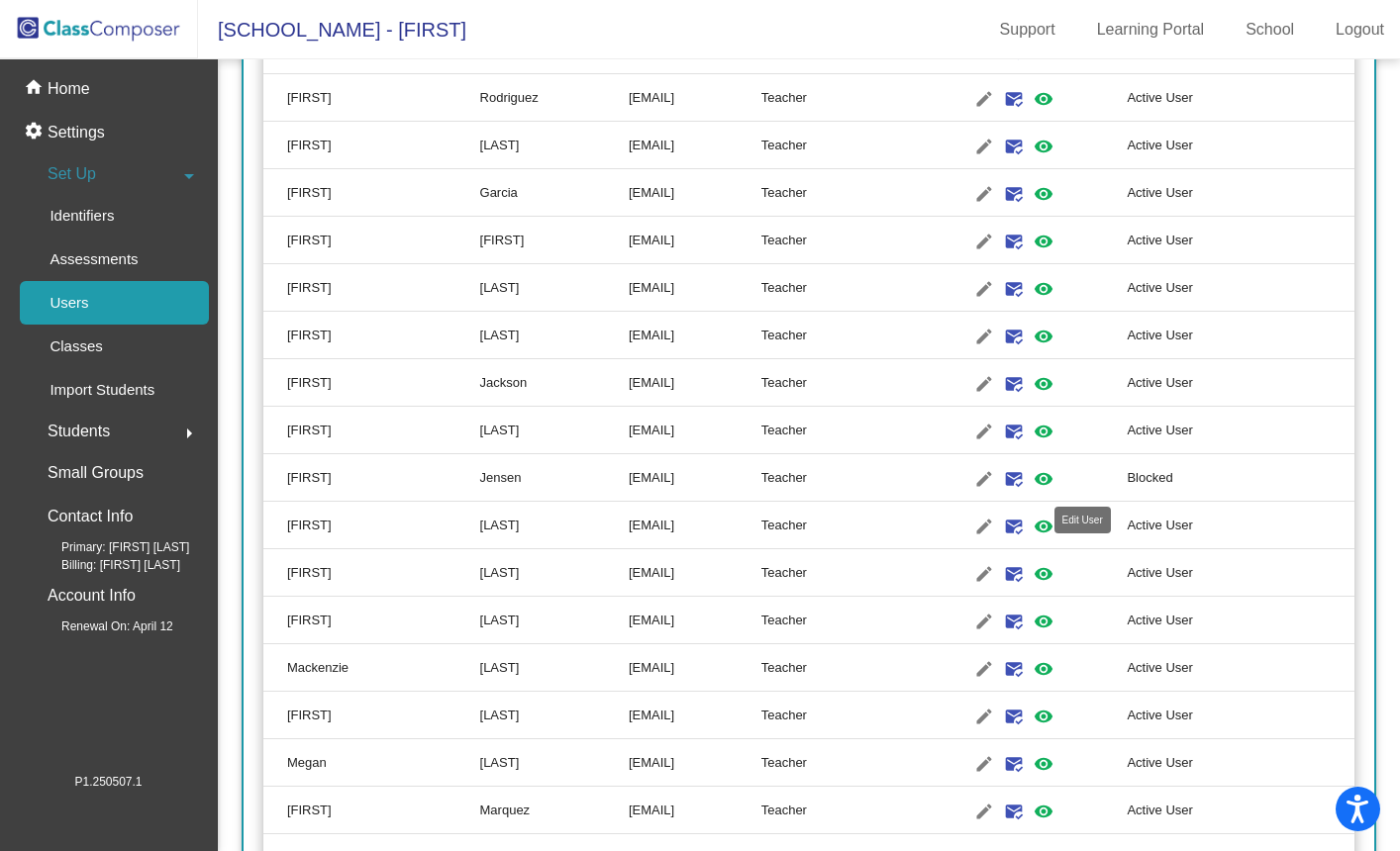 click on "edit" 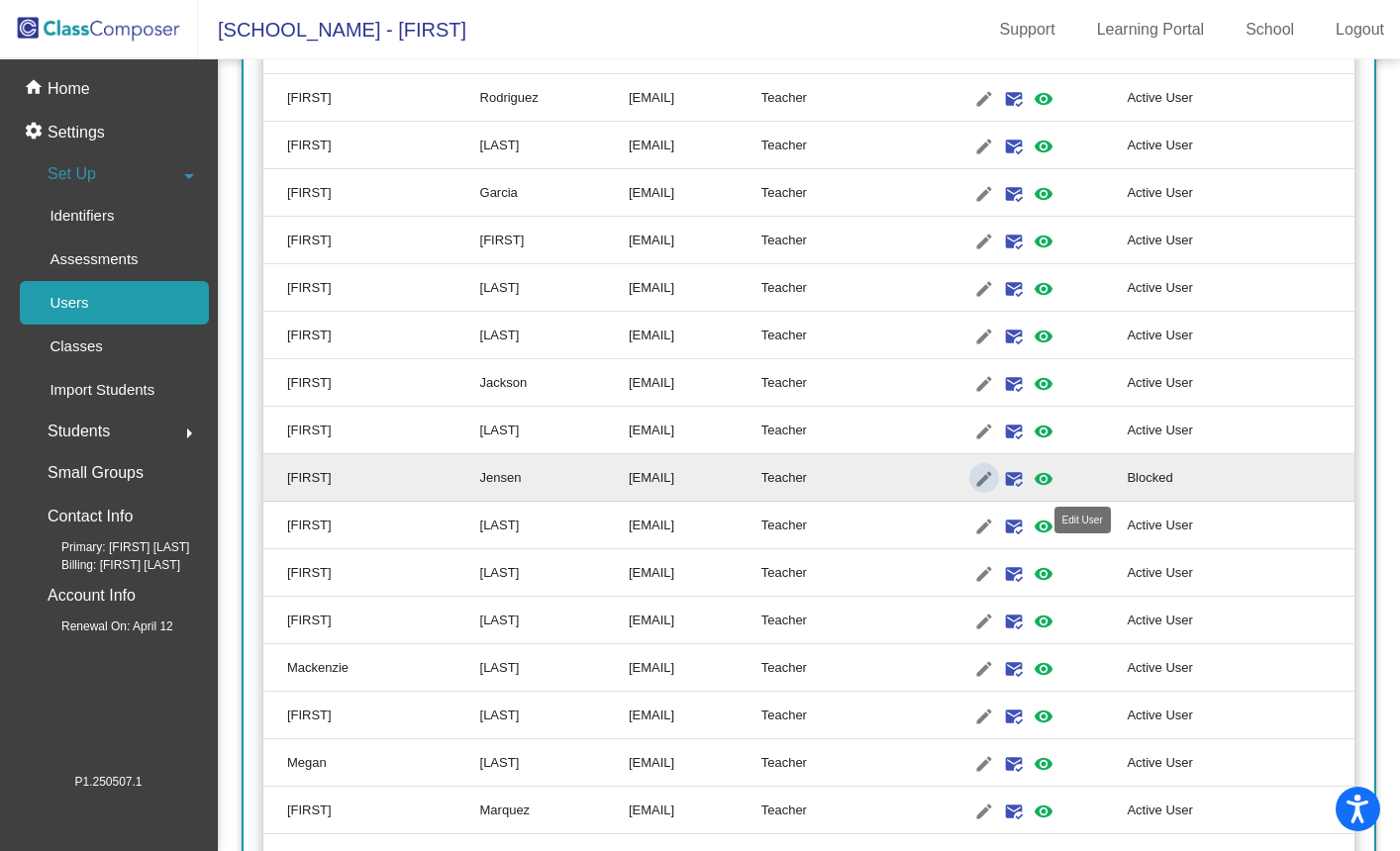 type on "Bridgett" 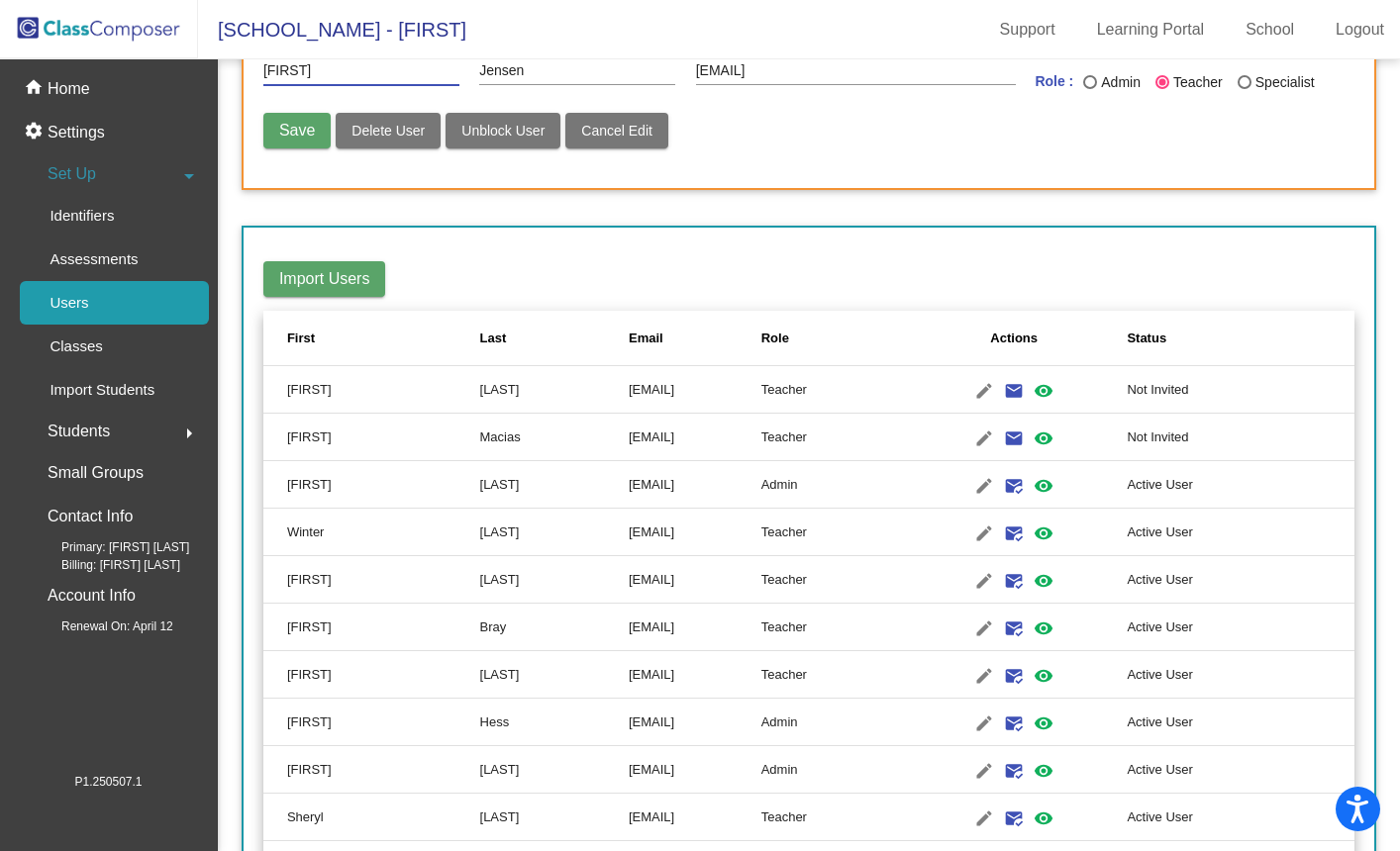 scroll, scrollTop: 0, scrollLeft: 0, axis: both 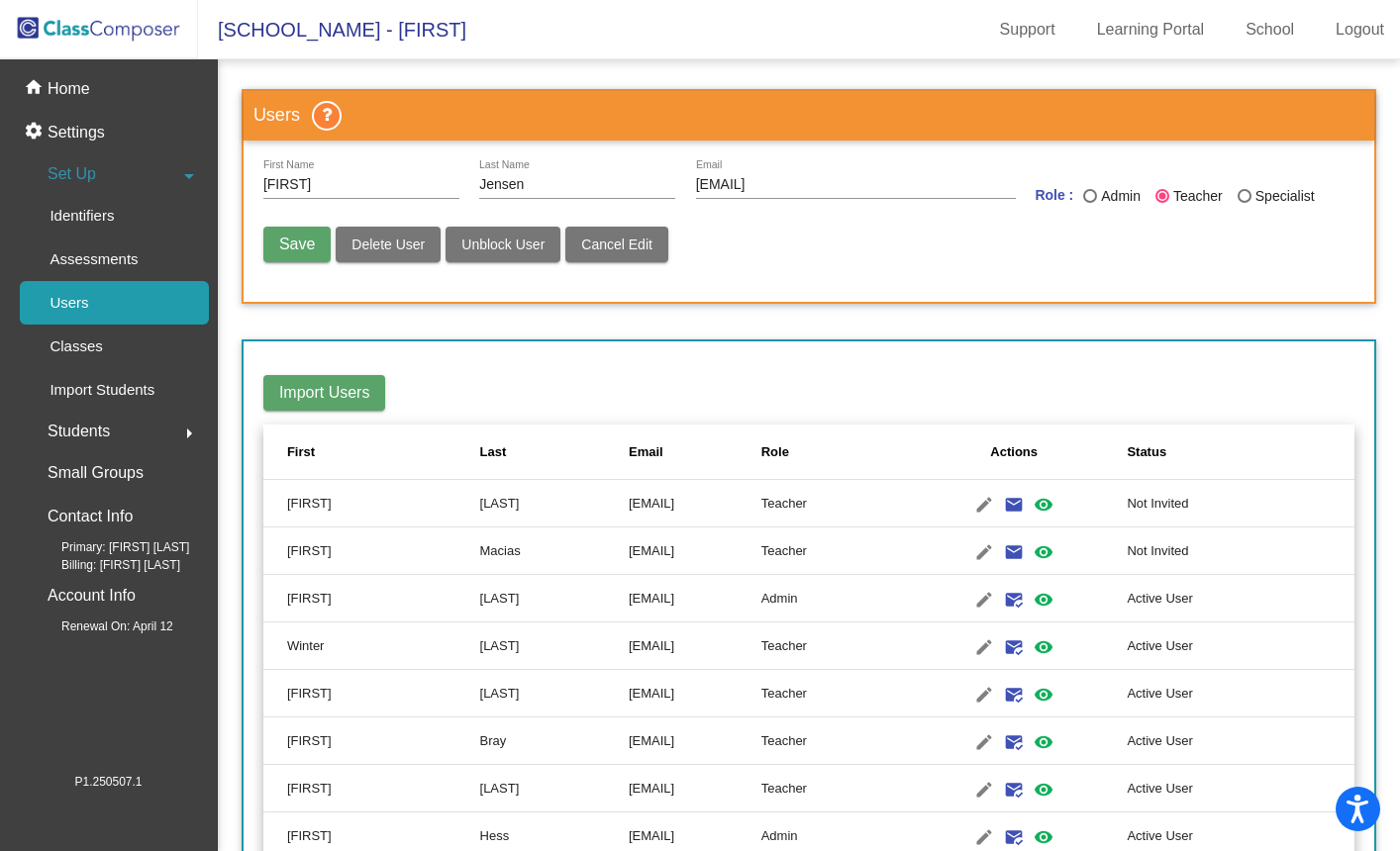 click on "Import Users  First Last Email Role  Actions  Status Meredith Sweifel msweifel@stanunion.k12.ca.us Teacher edit  email  mark_email_read  visibility  Not Invited  Stephanie Macias smacias@stanunion.k12.ca.us Teacher edit  email  mark_email_read  visibility  Not Invited  Oscar Morales omorales@stanunion.k12.ca.us Admin edit  email  mark_email_read  visibility  Active User  Winter Green-Esteves wgreen-esteves@stanunion.k12.ca.us Teacher edit  email  mark_email_read  visibility  Active User  Kristi Emmrich kemmrich@stanunion.k12.ca.us Teacher edit  email  mark_email_read  visibility  Active User  Adria Bray abray@stanunion.k12.ca.us Teacher edit  email  mark_email_read  visibility  Active User  Alondra Navarrete anavarrete@stanunion.k12.ca.us Teacher edit  email  mark_email_read  visibility  Active User  Shannon Hess shess@stanunion.k12.ca.us Admin edit  email  mark_email_read  visibility  Active User  Stacey Rapisura srapisura@stanunion.k12.ca.us Admin edit  email  mark_email_read  visibility  Active User  edit" 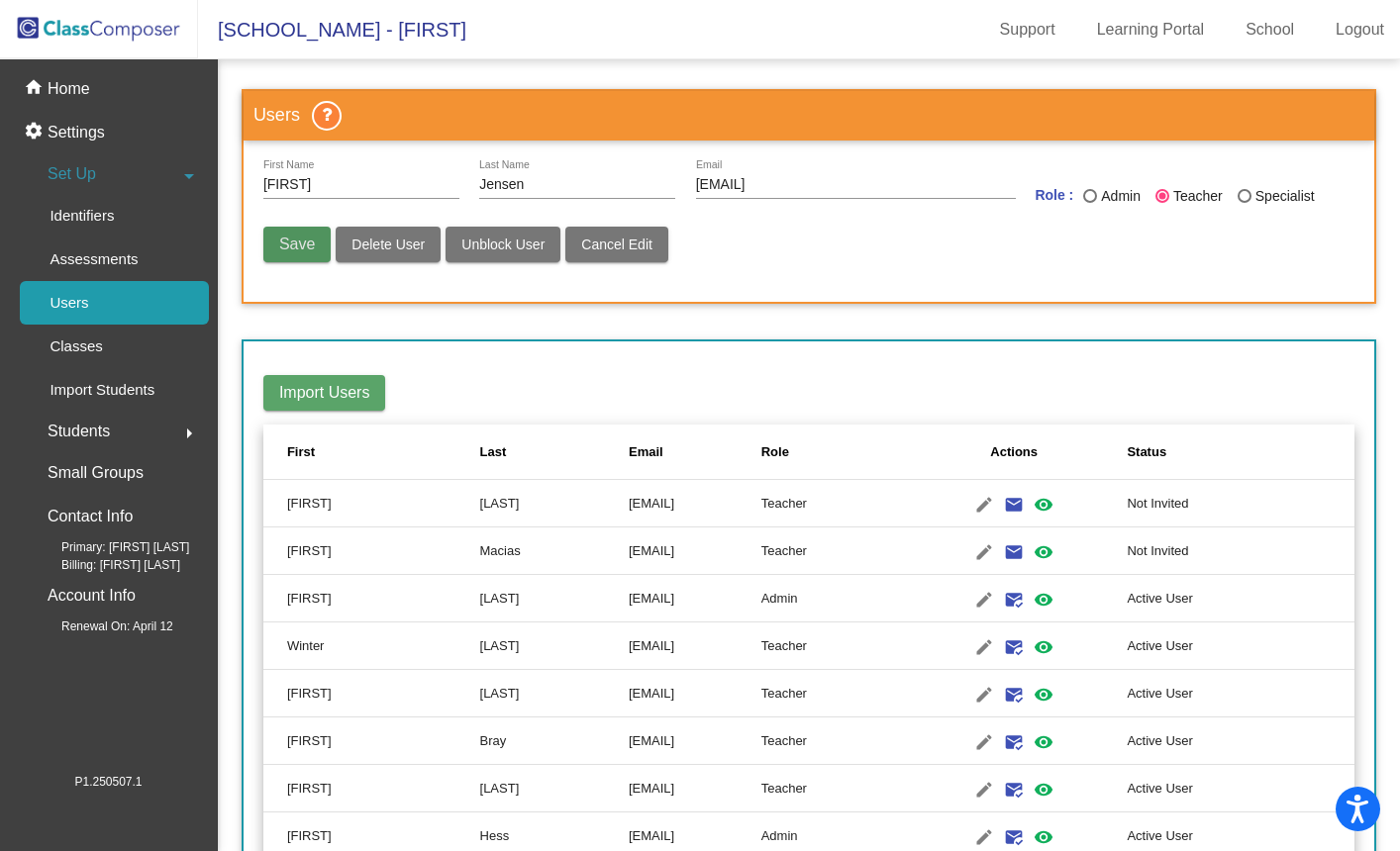 click on "Save" at bounding box center [297, 243] 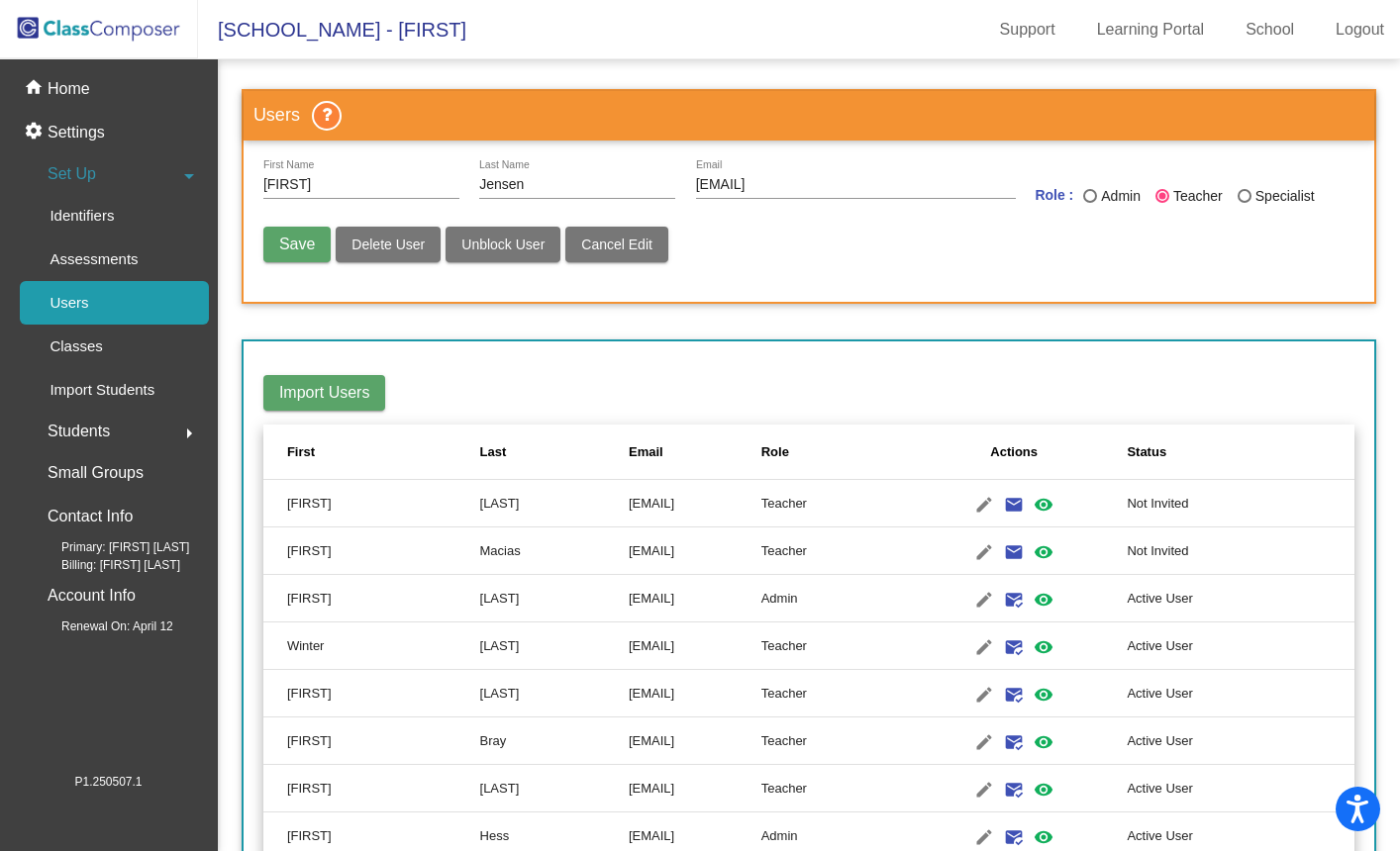 type 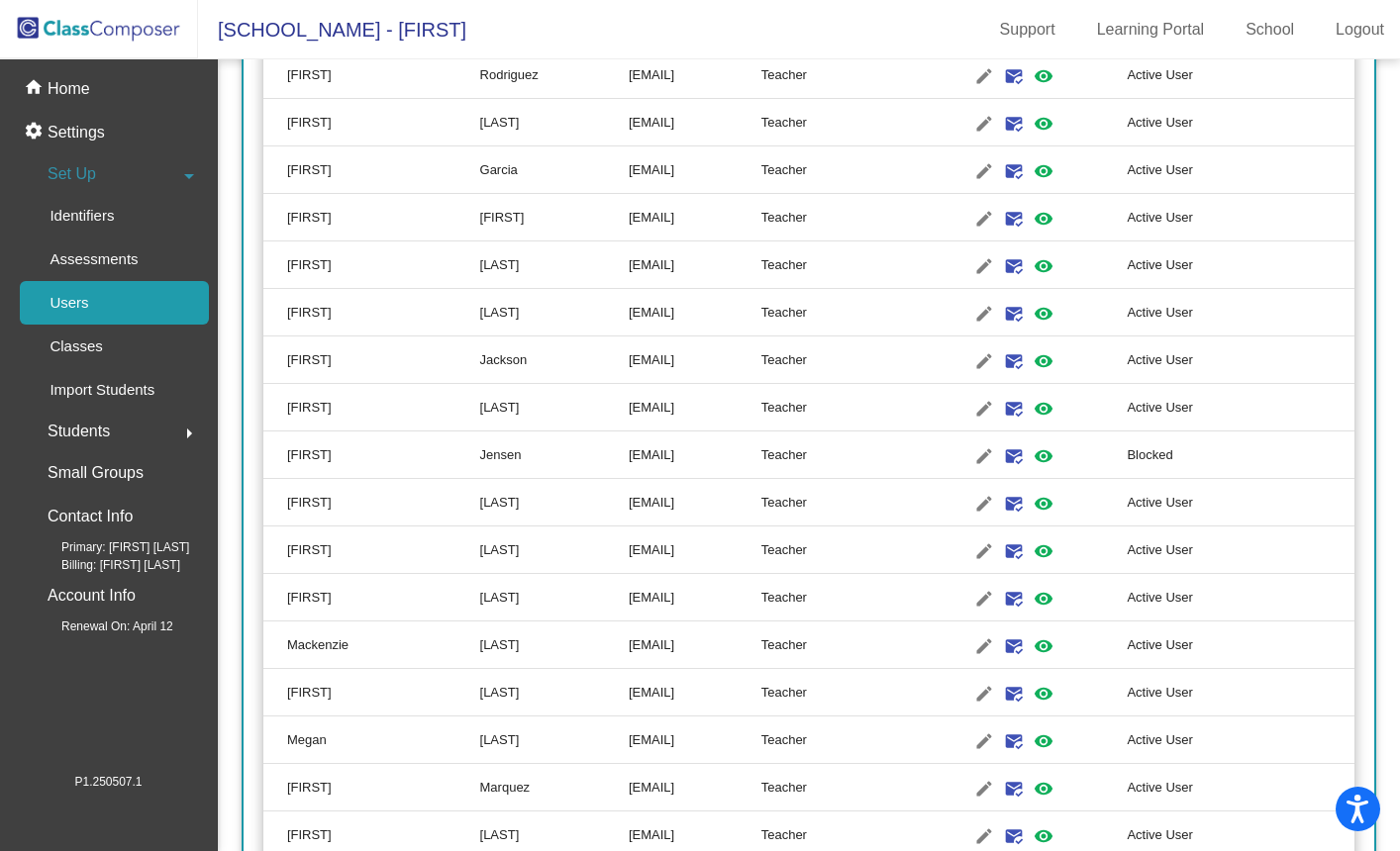 scroll, scrollTop: 1282, scrollLeft: 0, axis: vertical 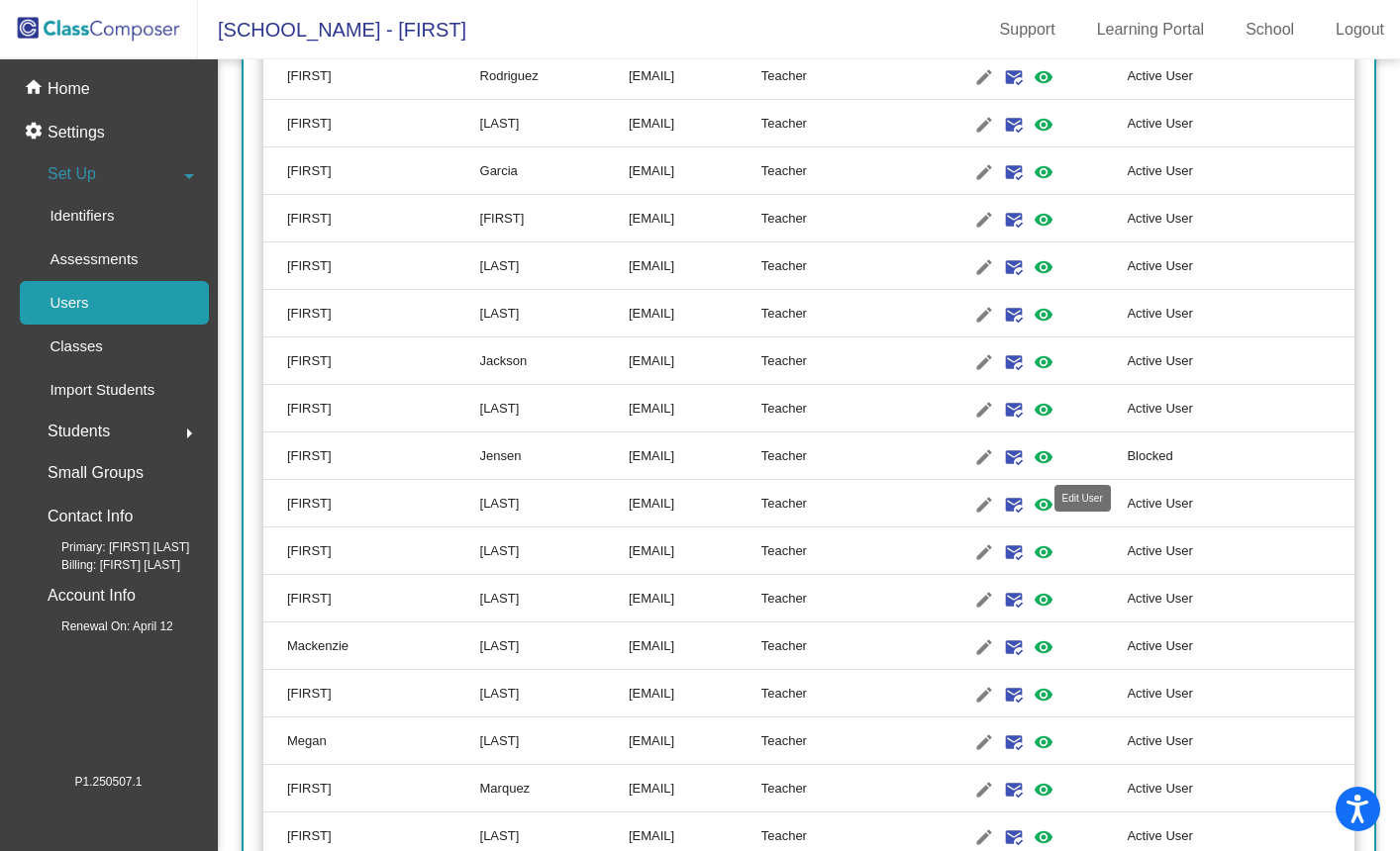 click on "edit" 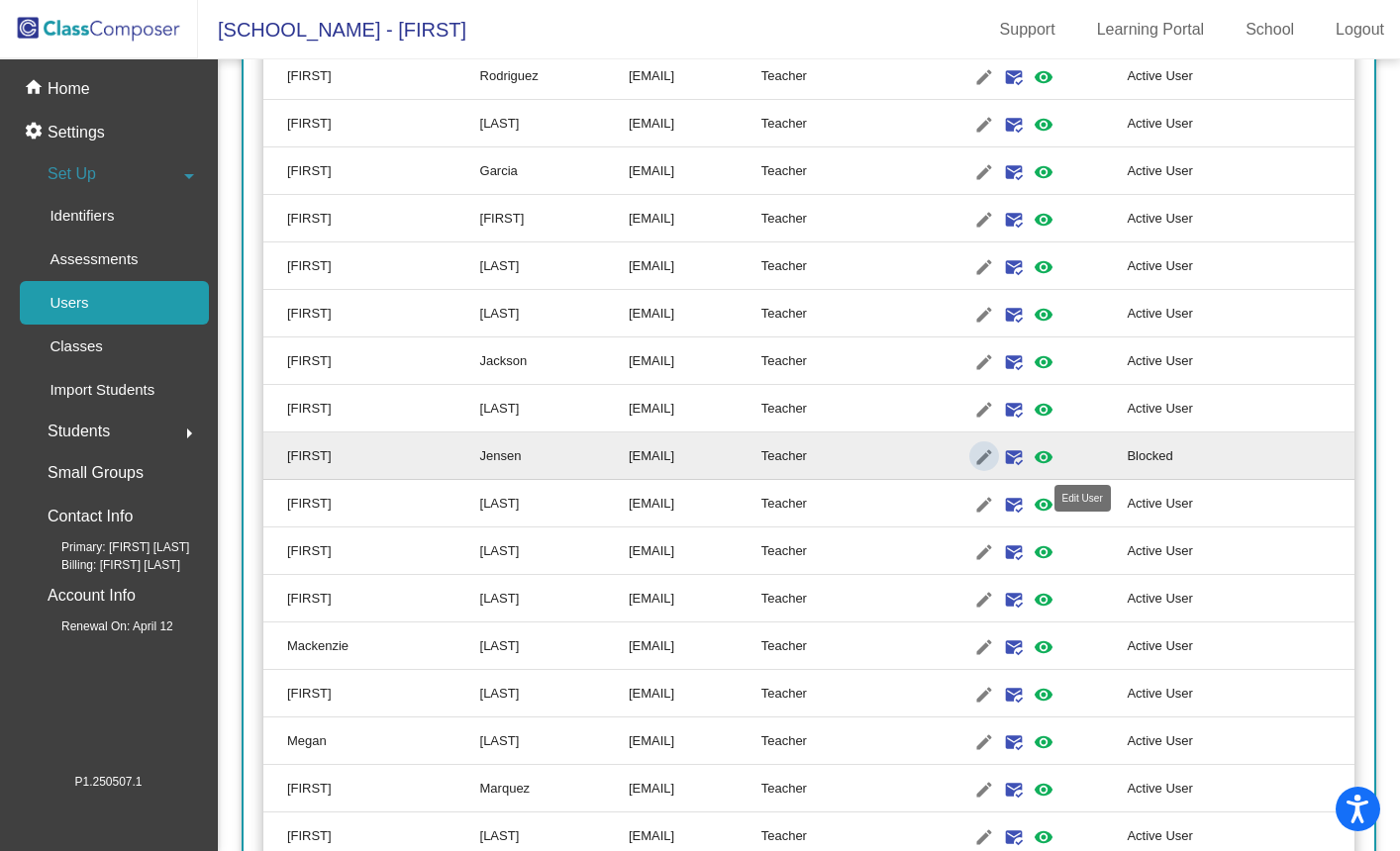 type on "Bridgett" 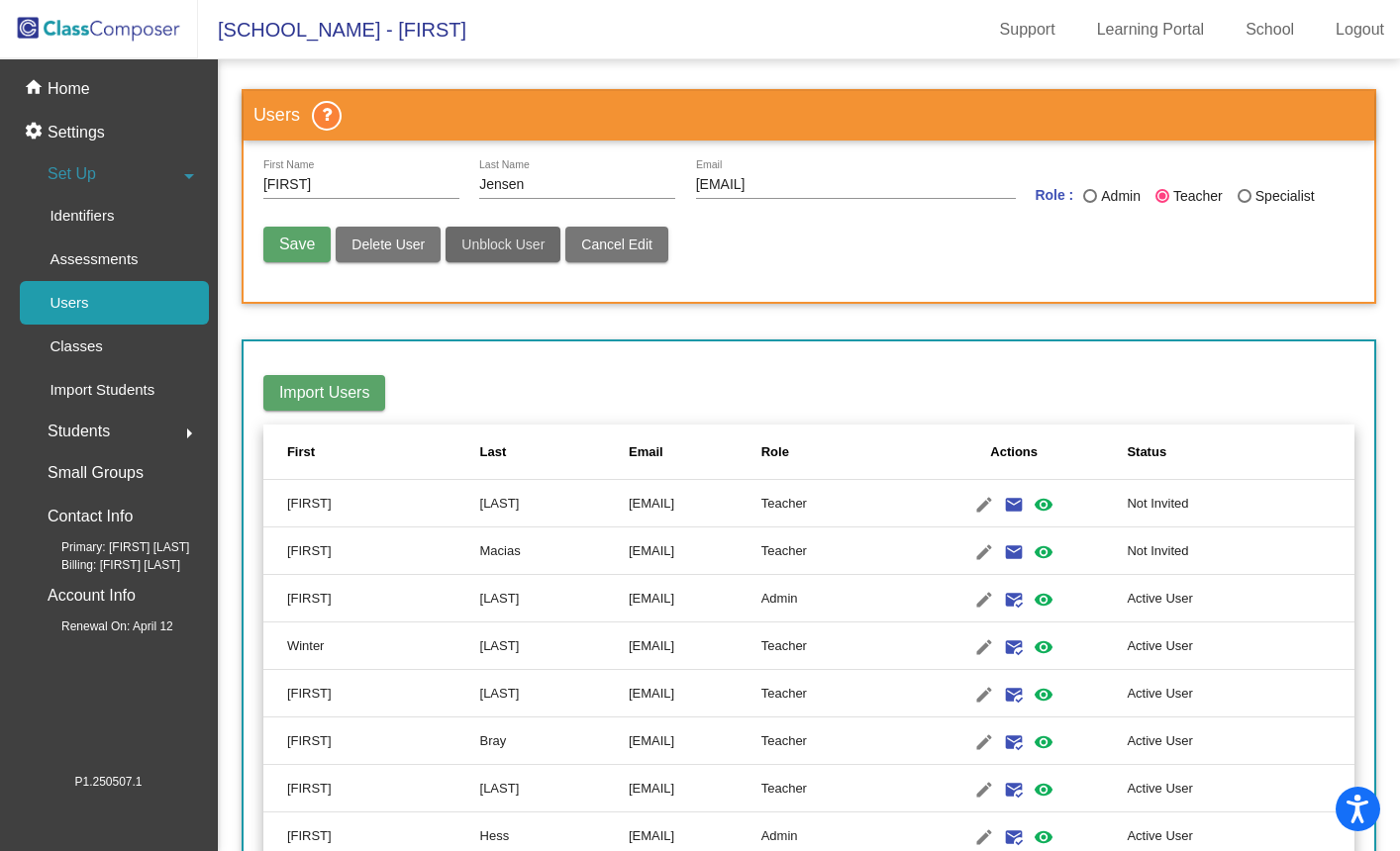 click on "Unblock User" at bounding box center [503, 244] 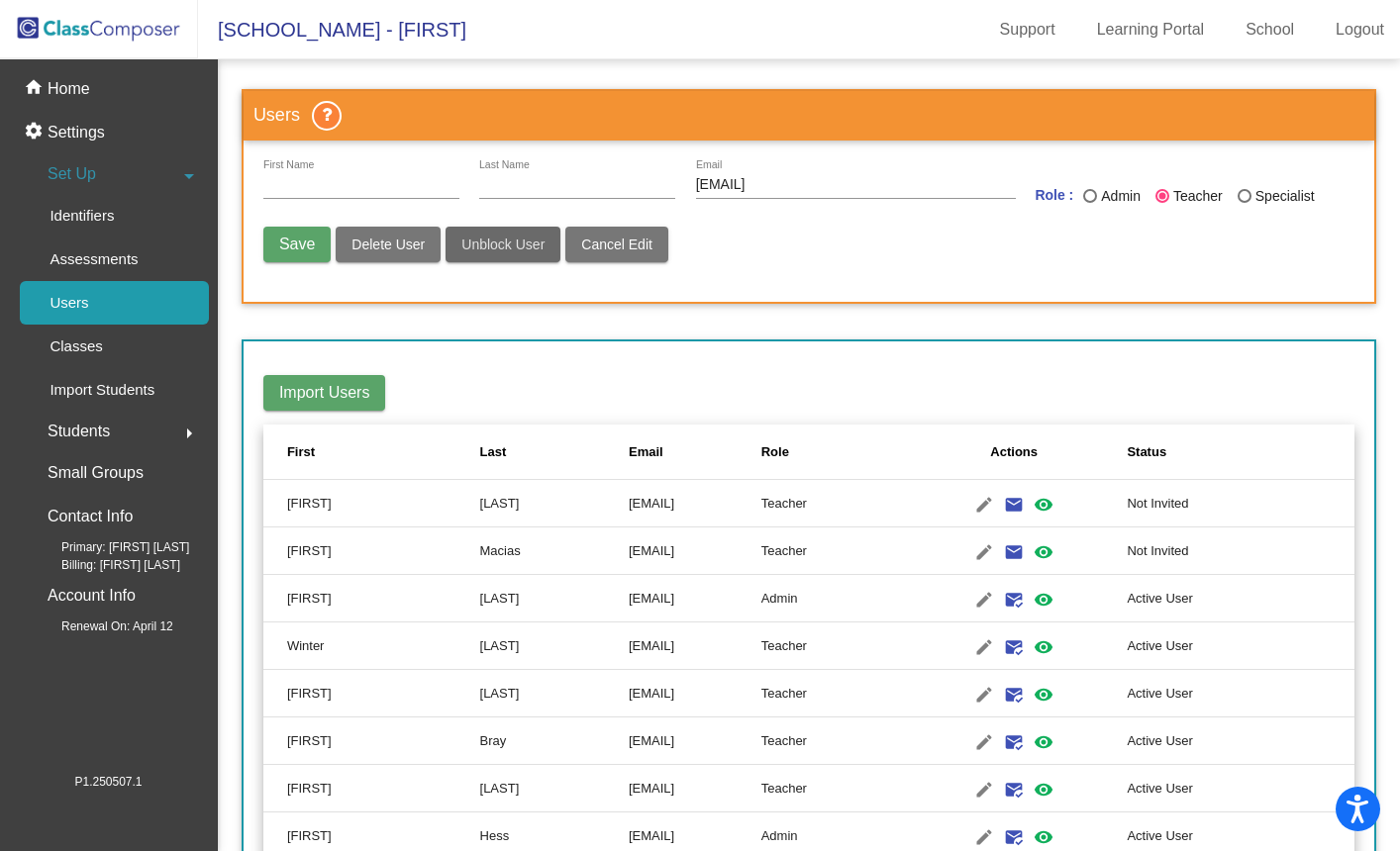 type 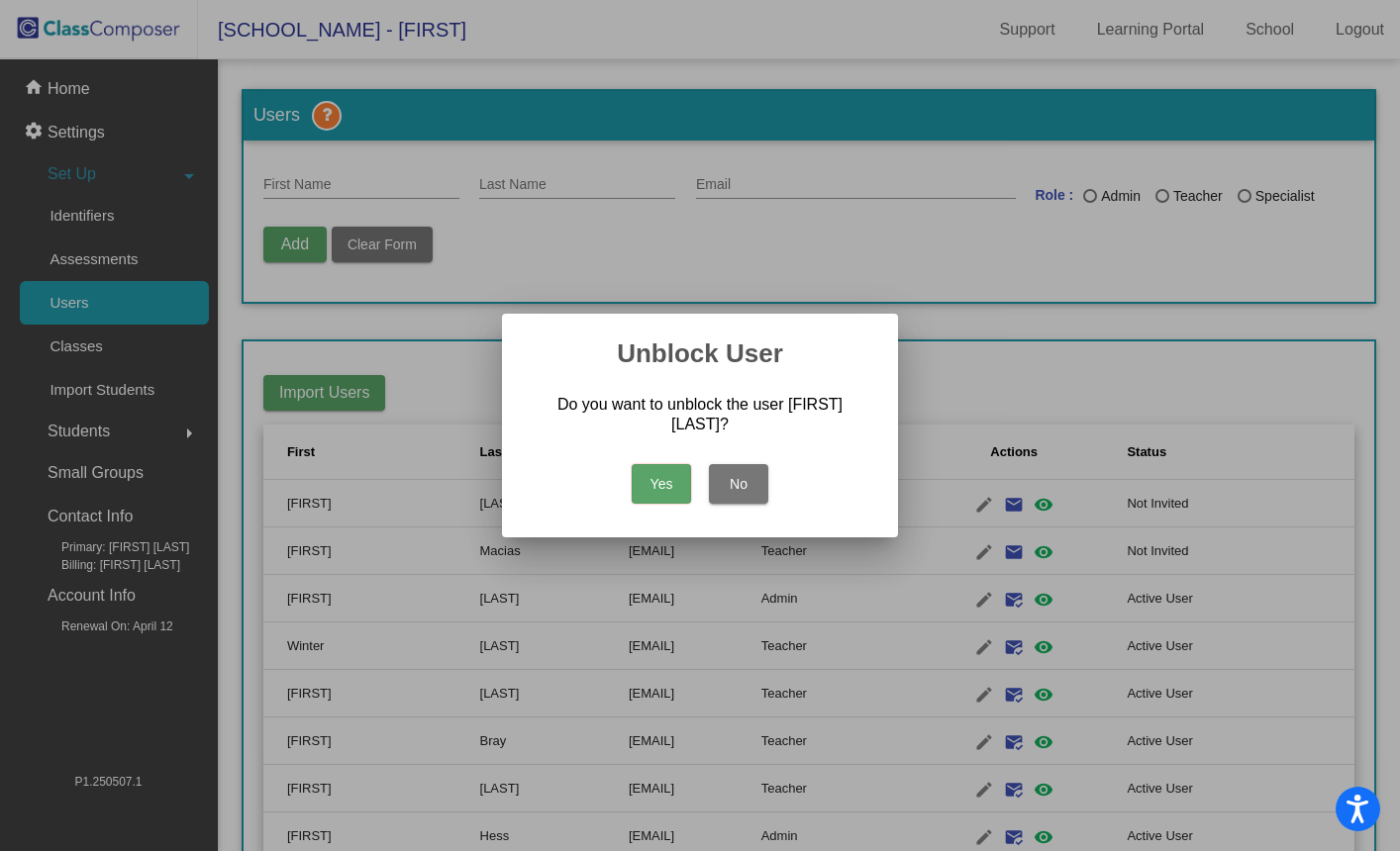 click on "Yes" at bounding box center [661, 484] 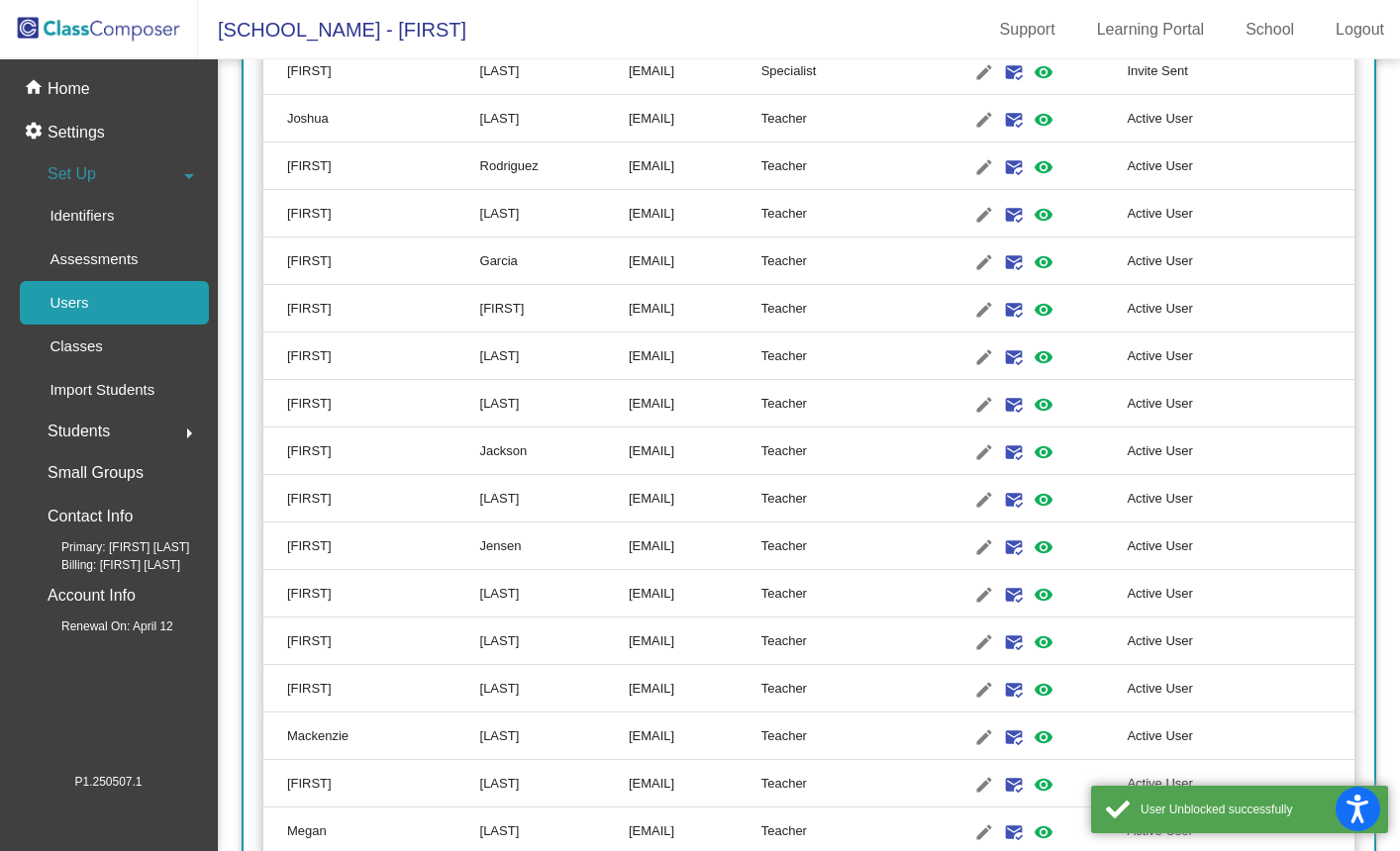 scroll, scrollTop: 1444, scrollLeft: 0, axis: vertical 